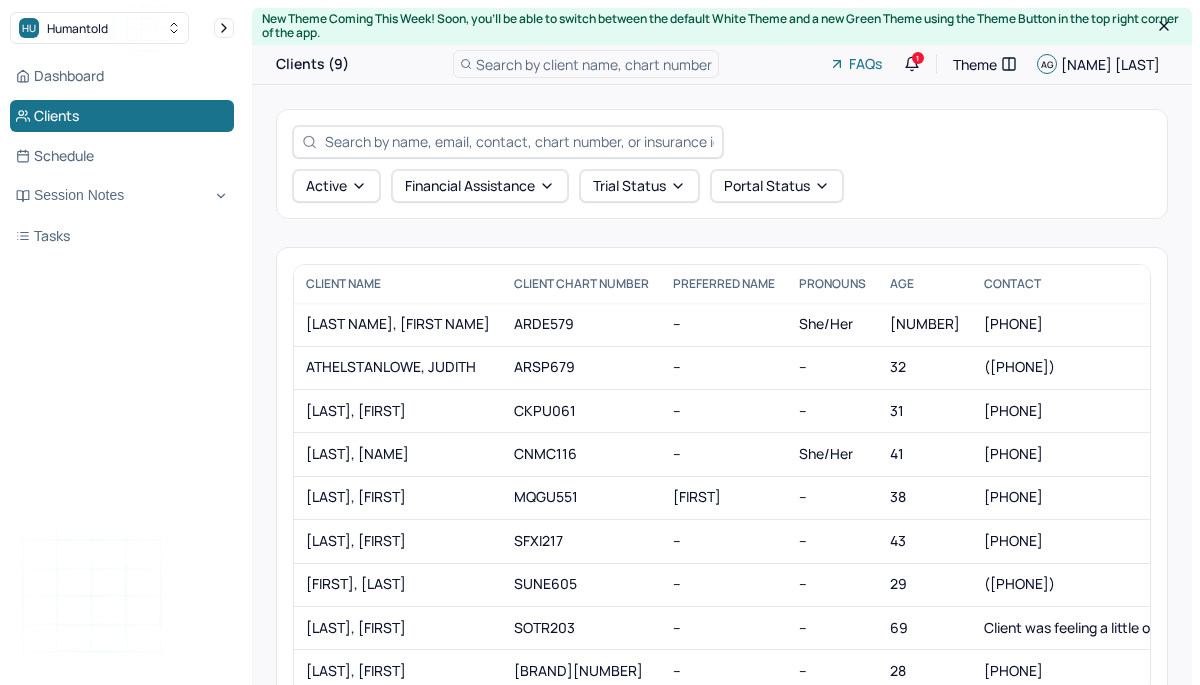 scroll, scrollTop: 56, scrollLeft: 0, axis: vertical 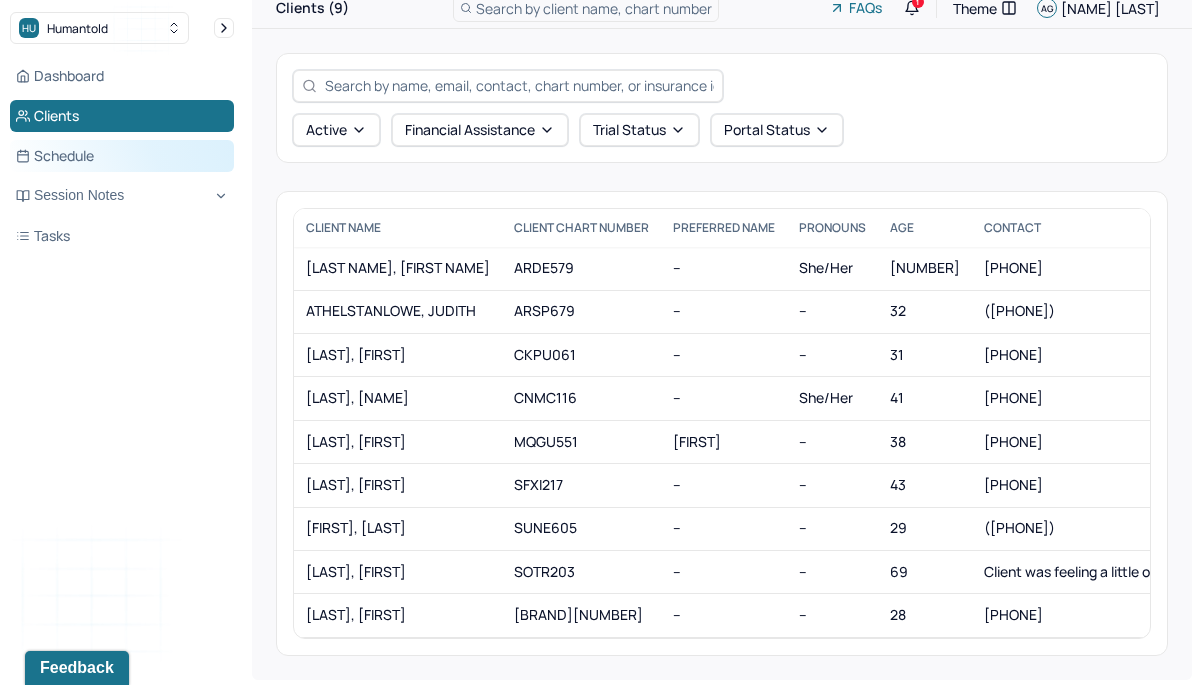 click on "Schedule" at bounding box center [122, 156] 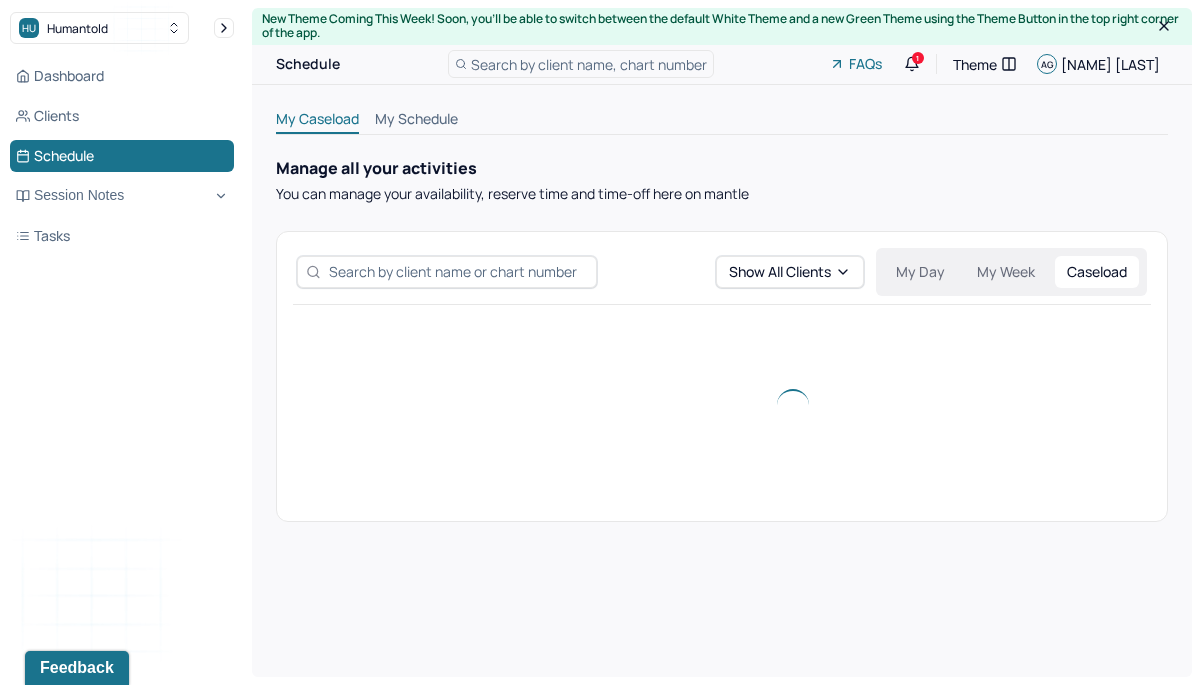 click on "Dashboard Clients Schedule Session Notes Tasks" at bounding box center (122, 156) 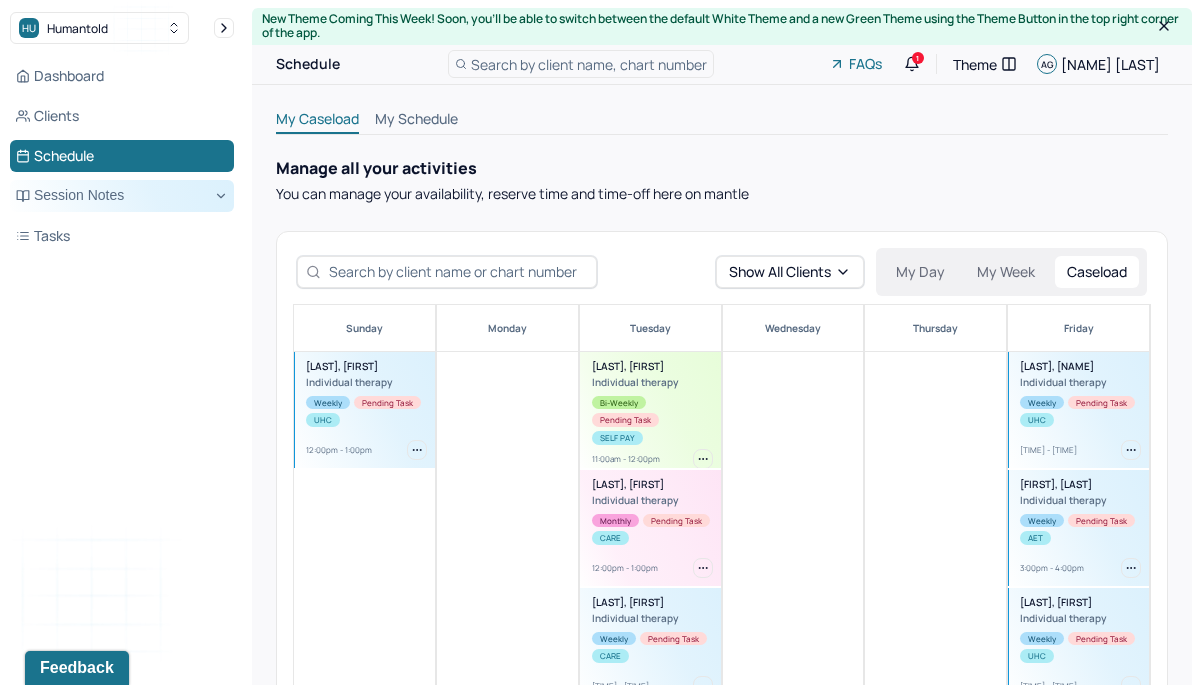 click on "Session Notes" at bounding box center (122, 196) 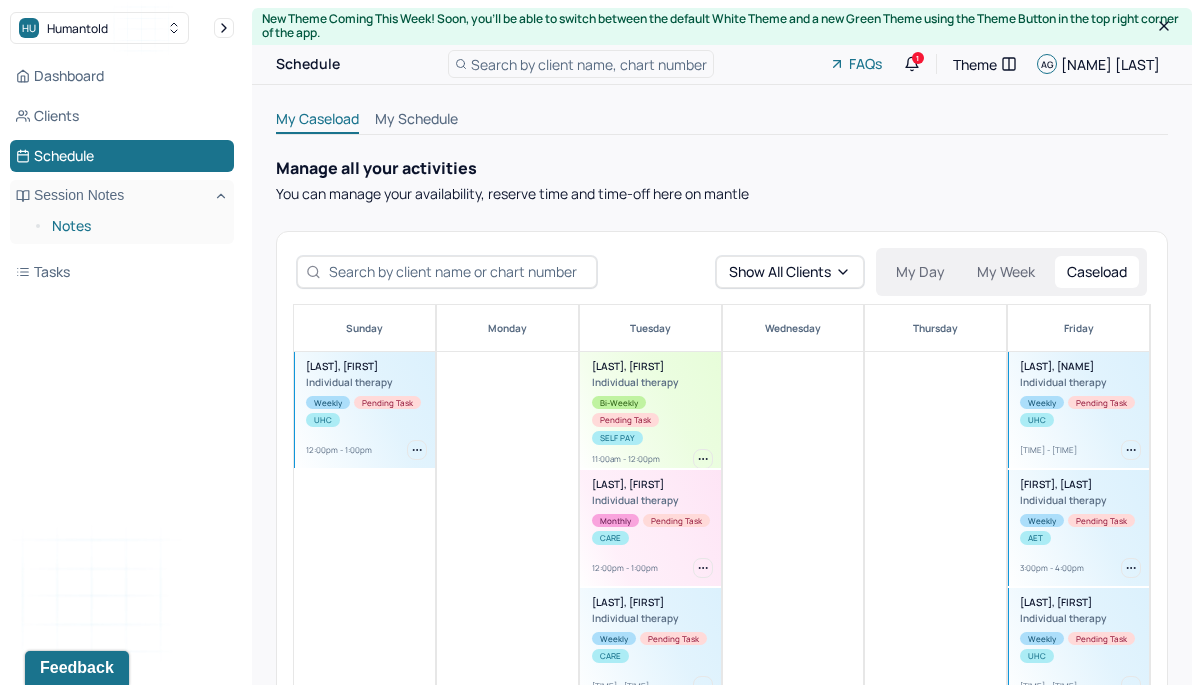 click on "Notes" at bounding box center [135, 226] 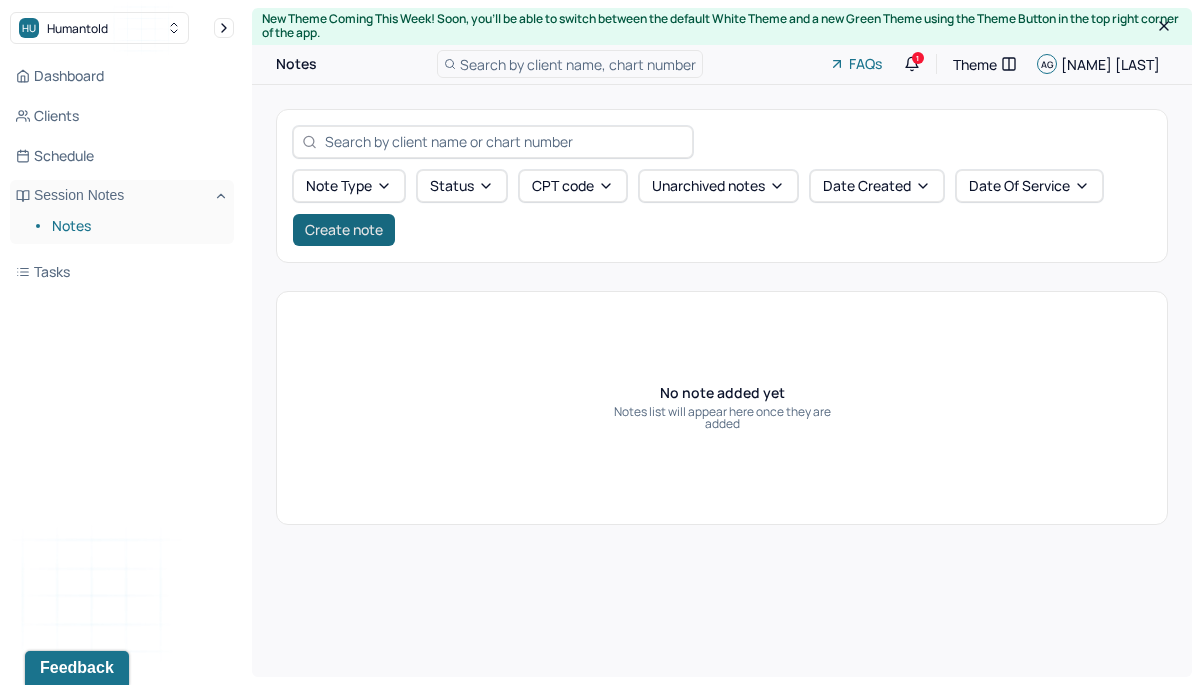 click on "Create note" at bounding box center (344, 230) 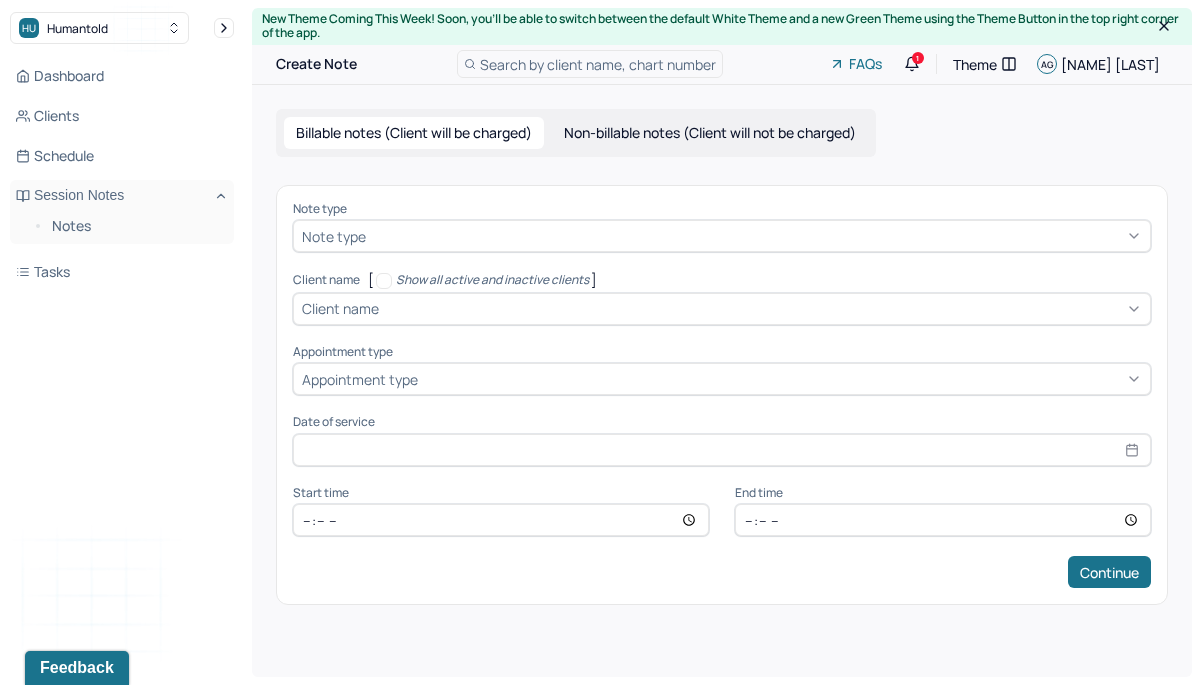 click on "Note type" at bounding box center [722, 236] 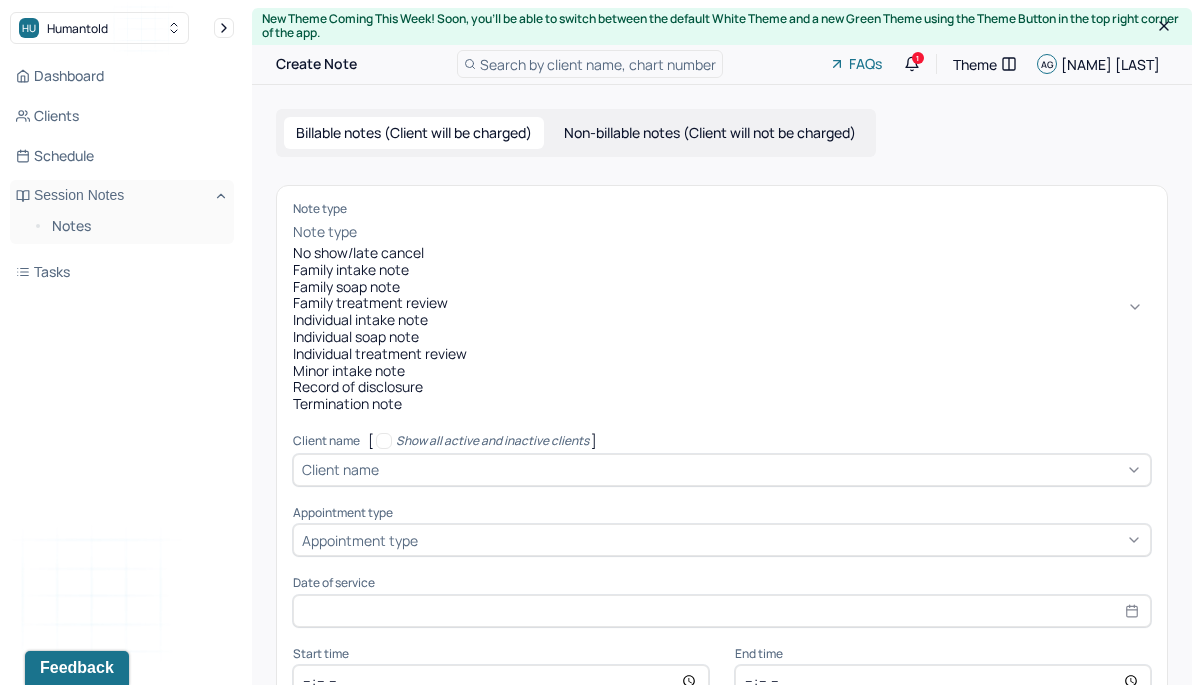 click on "Individual soap note" at bounding box center [722, 337] 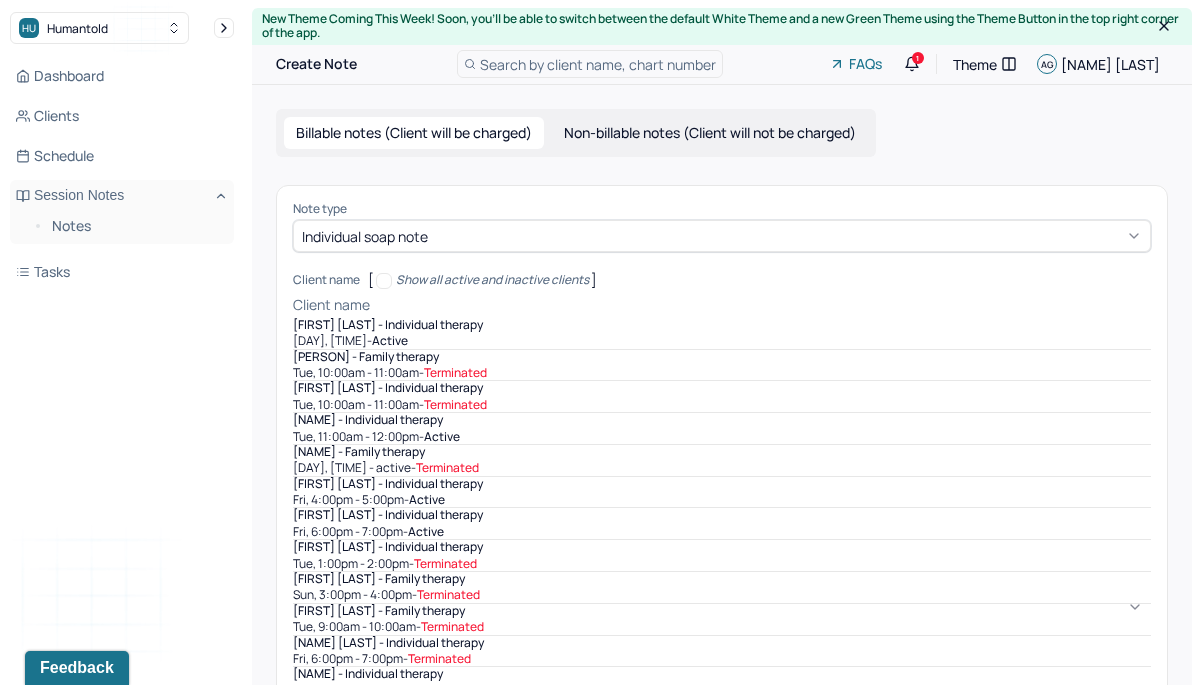 click at bounding box center (762, 305) 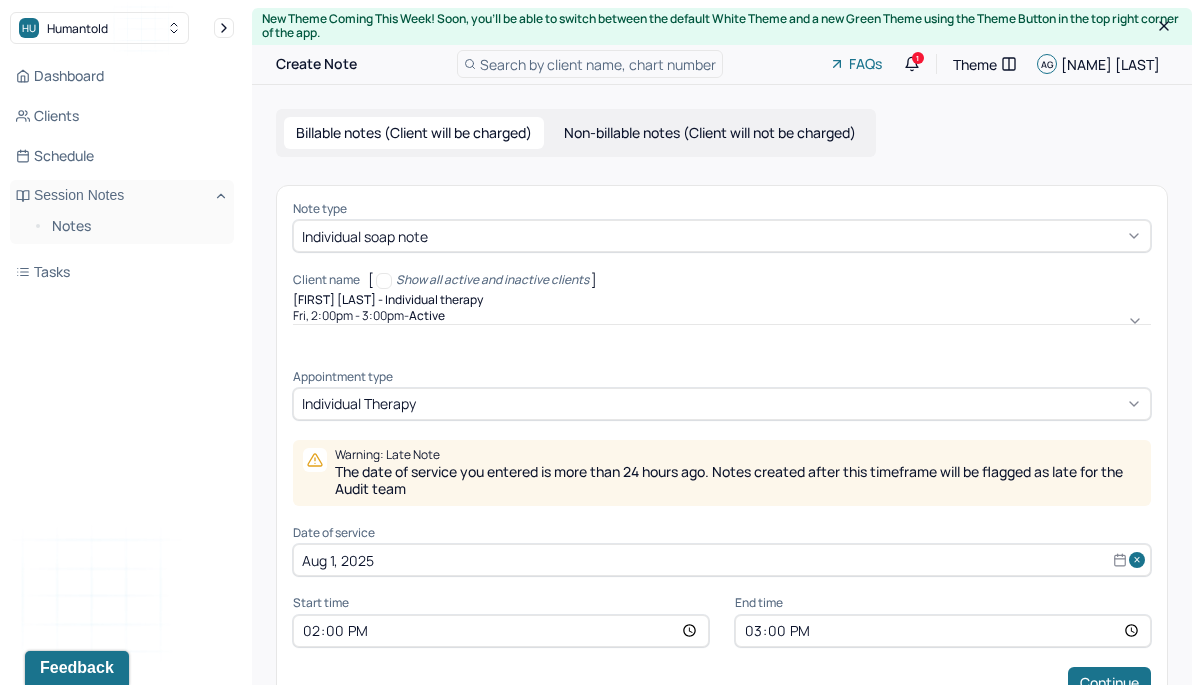 scroll, scrollTop: 50, scrollLeft: 0, axis: vertical 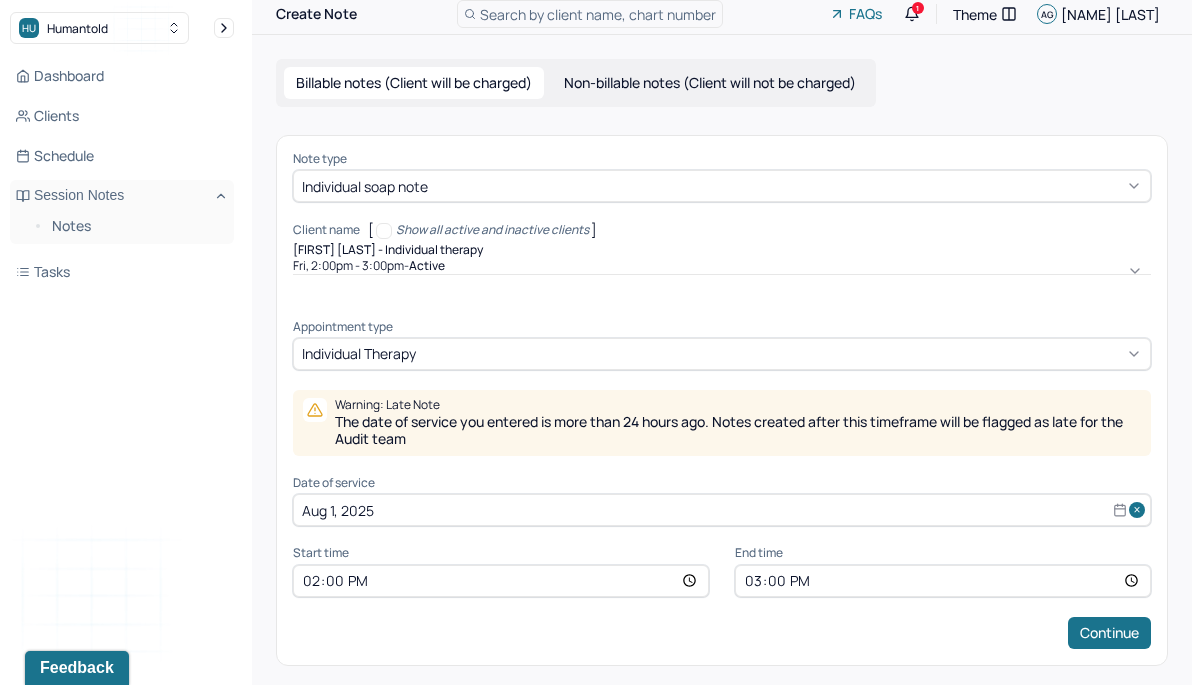 select on "7" 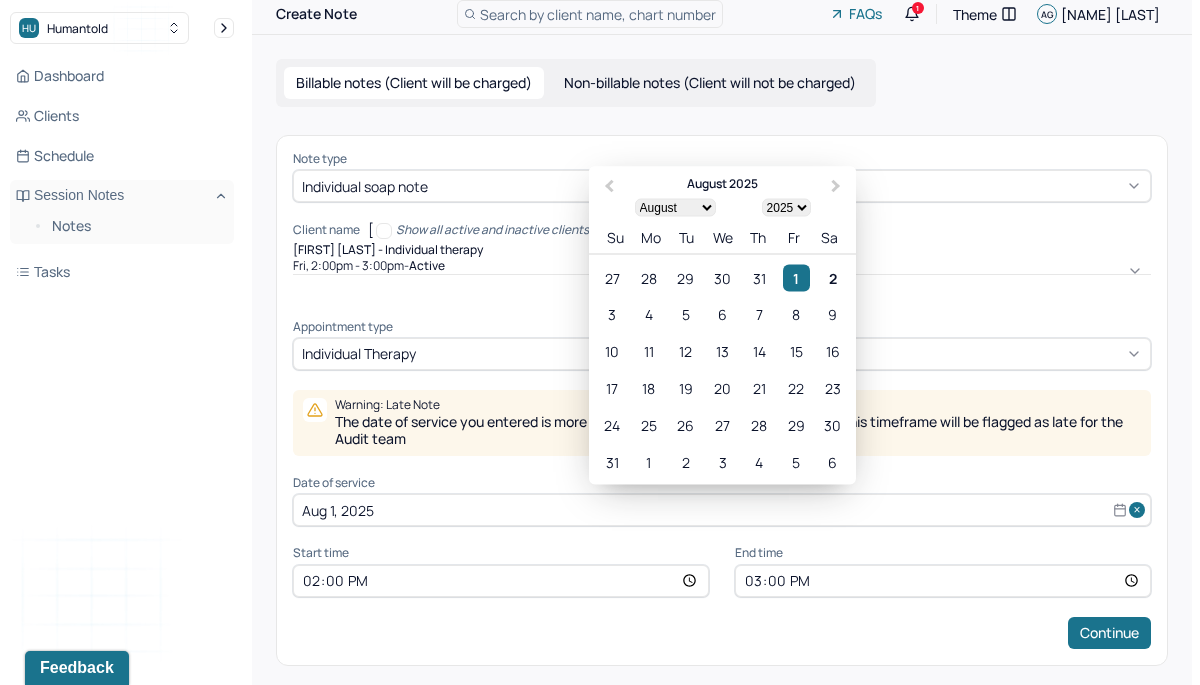 click on "Aug 1, 2025" at bounding box center (722, 510) 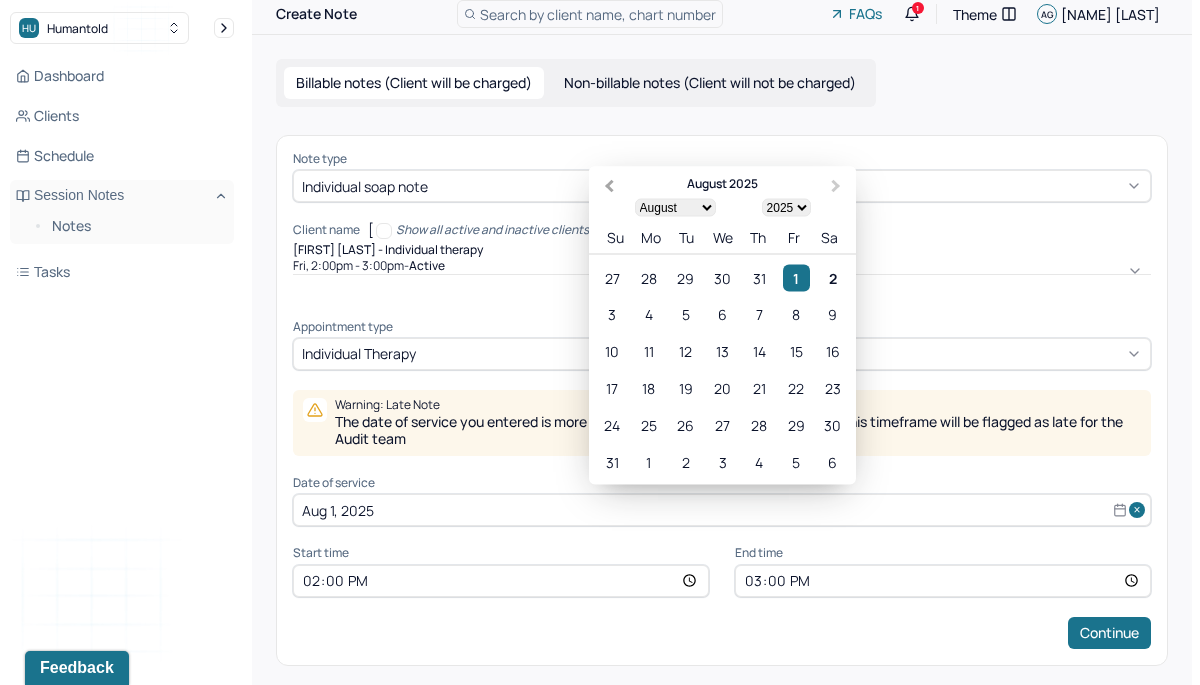 click on "Previous Month" at bounding box center (609, 186) 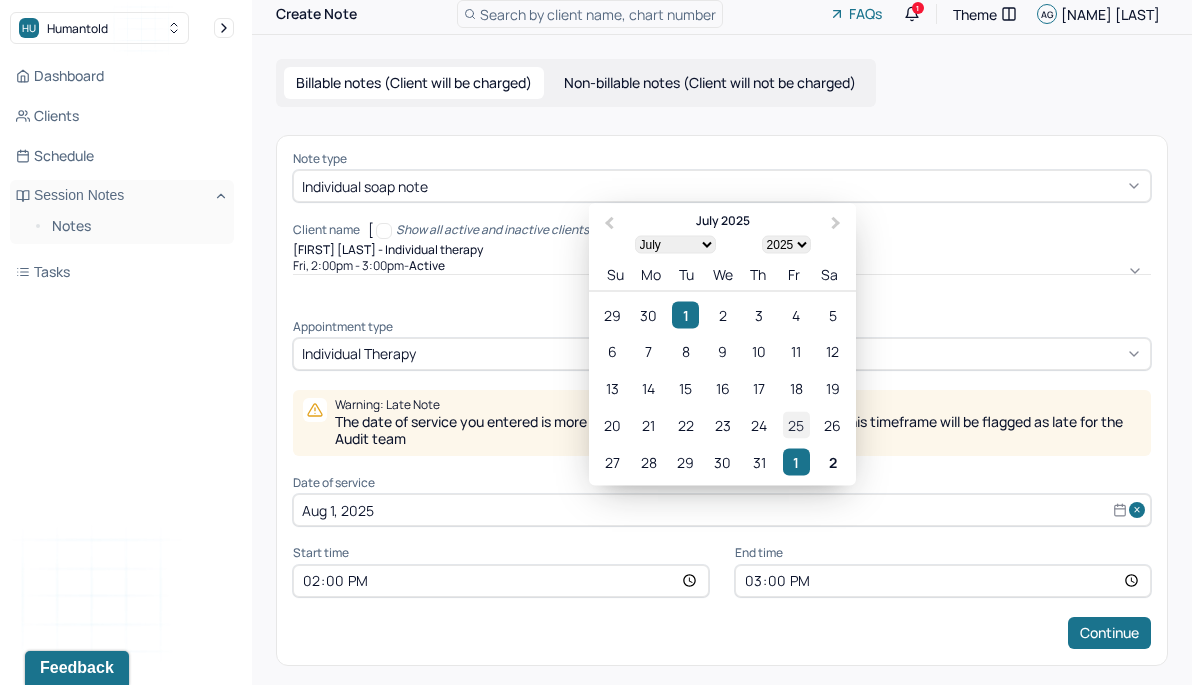 click on "25" at bounding box center [796, 425] 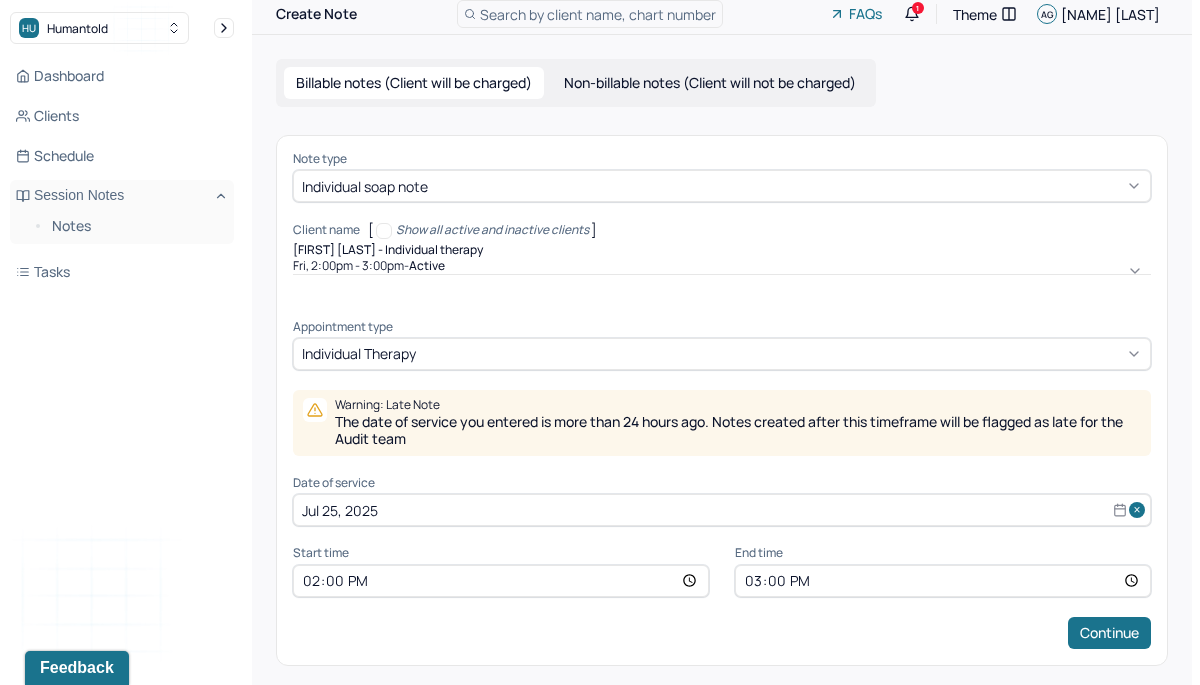 click on "14:00" at bounding box center [501, 581] 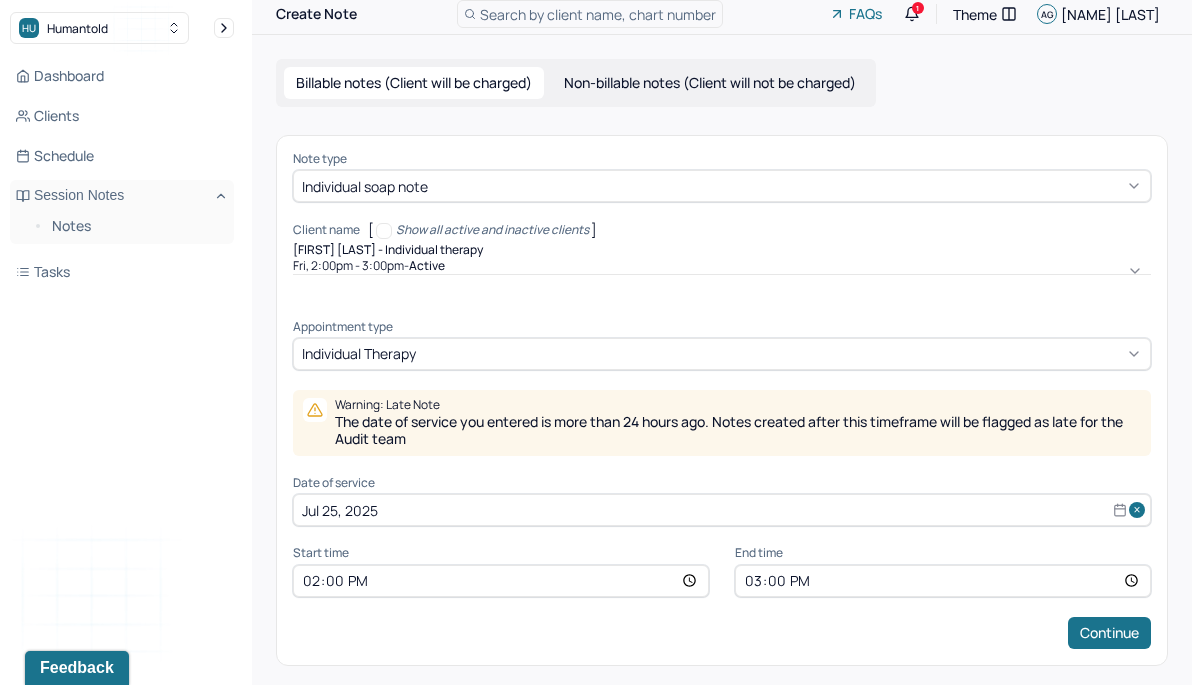 type on "15:00" 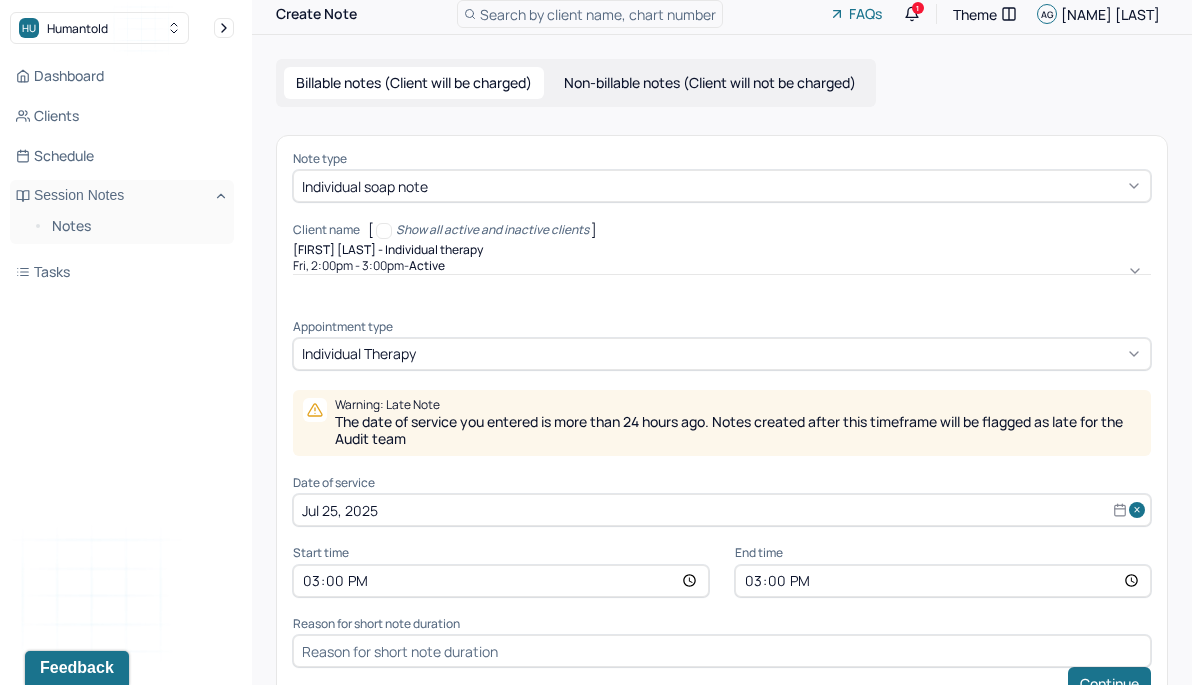 click on "15:00" at bounding box center (943, 581) 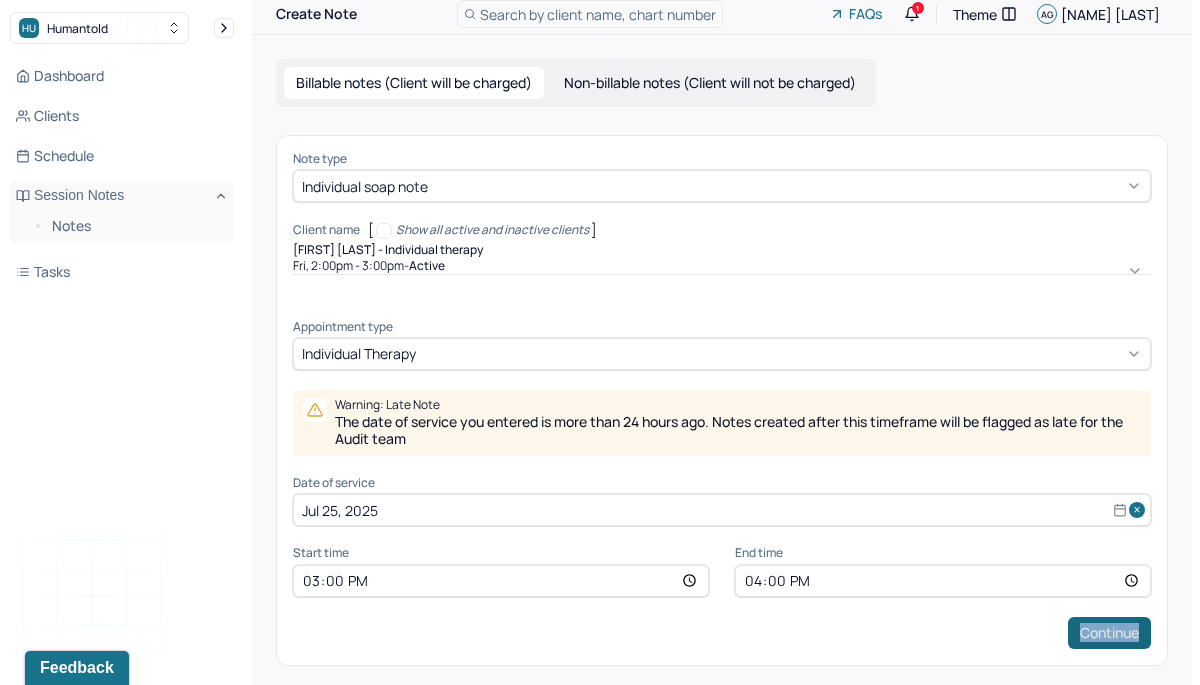 click on "Continue" at bounding box center (1109, 633) 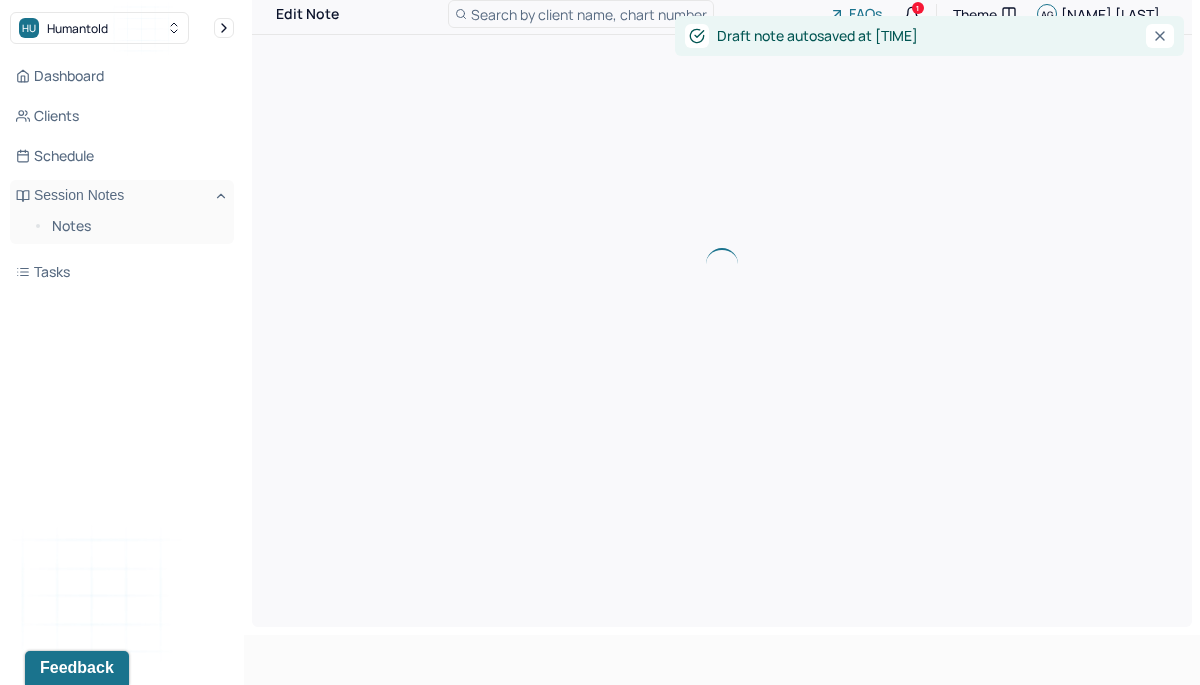 scroll, scrollTop: 0, scrollLeft: 0, axis: both 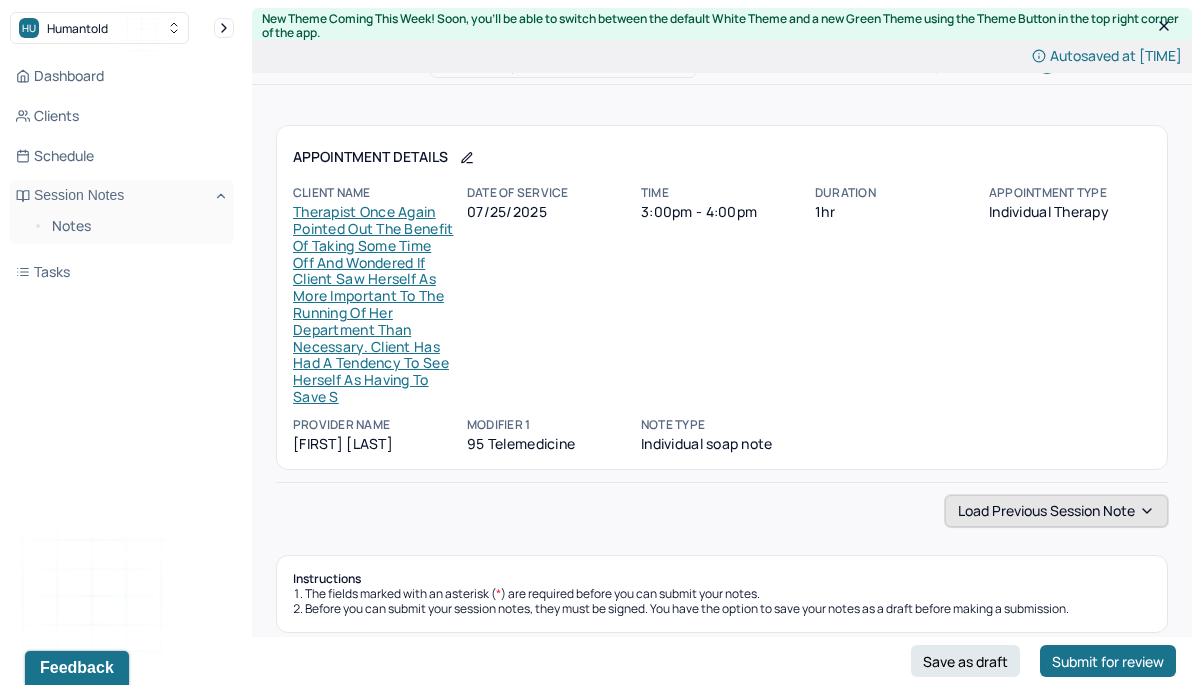 click on "Load previous session note" at bounding box center [1056, 511] 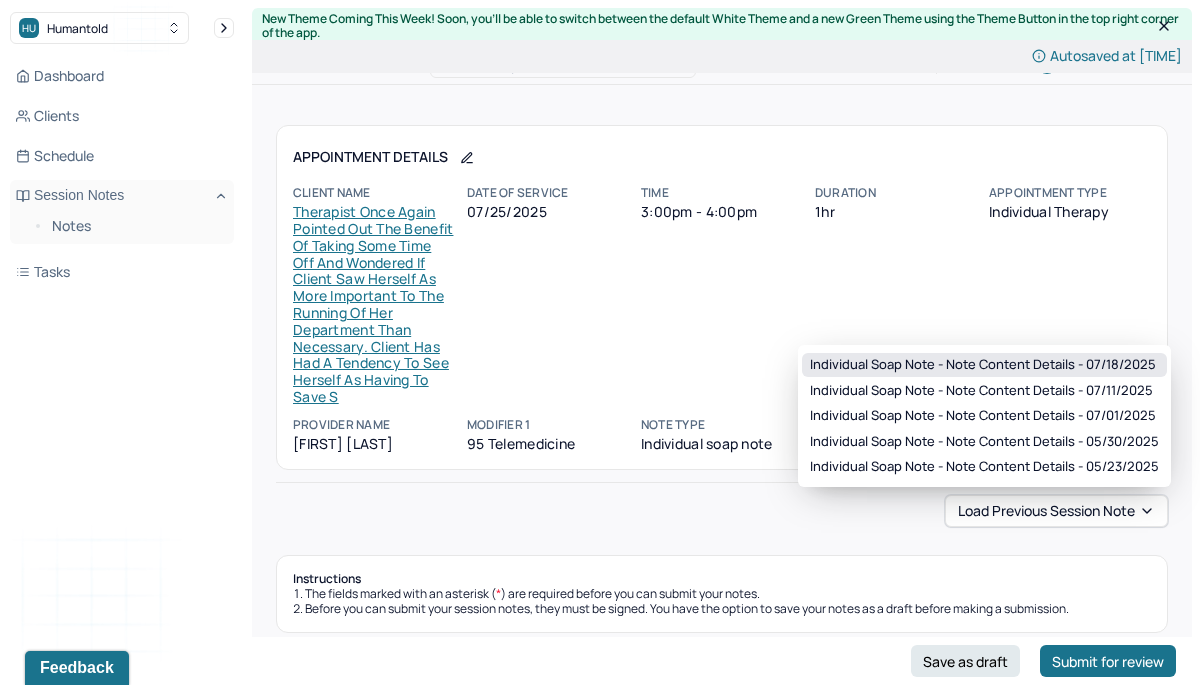 click on "Individual soap note   - Note content Details -   07/18/2025" at bounding box center [983, 365] 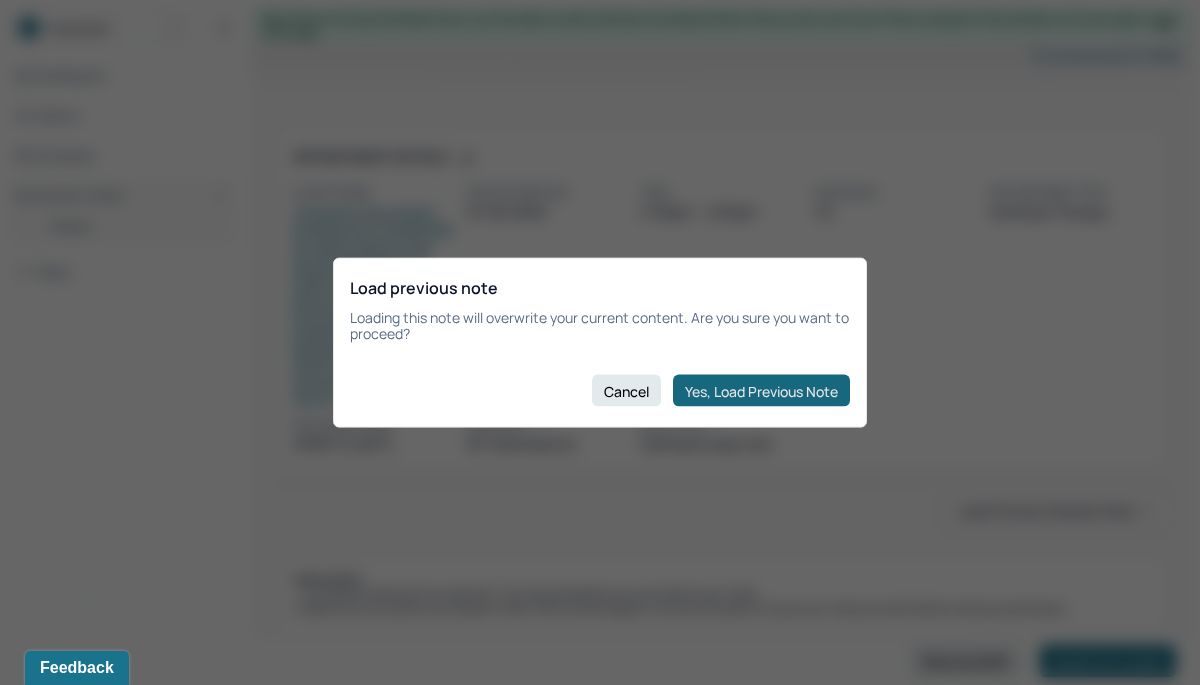click on "Yes, Load Previous Note" at bounding box center [761, 391] 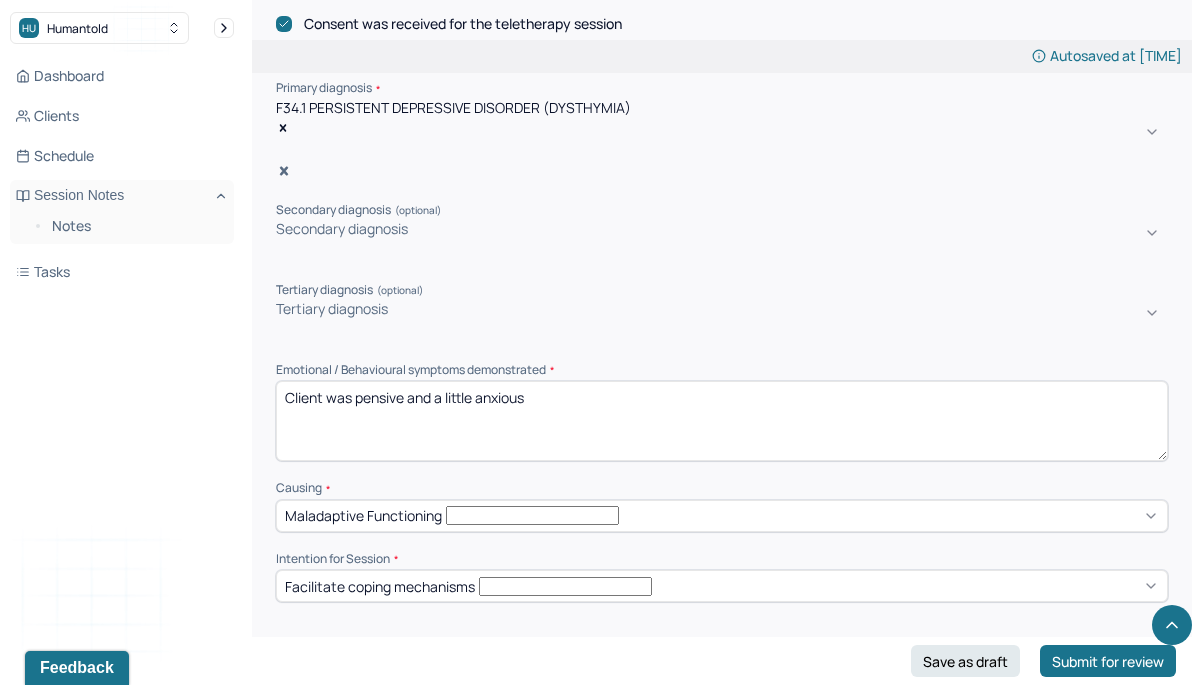 scroll, scrollTop: 869, scrollLeft: 0, axis: vertical 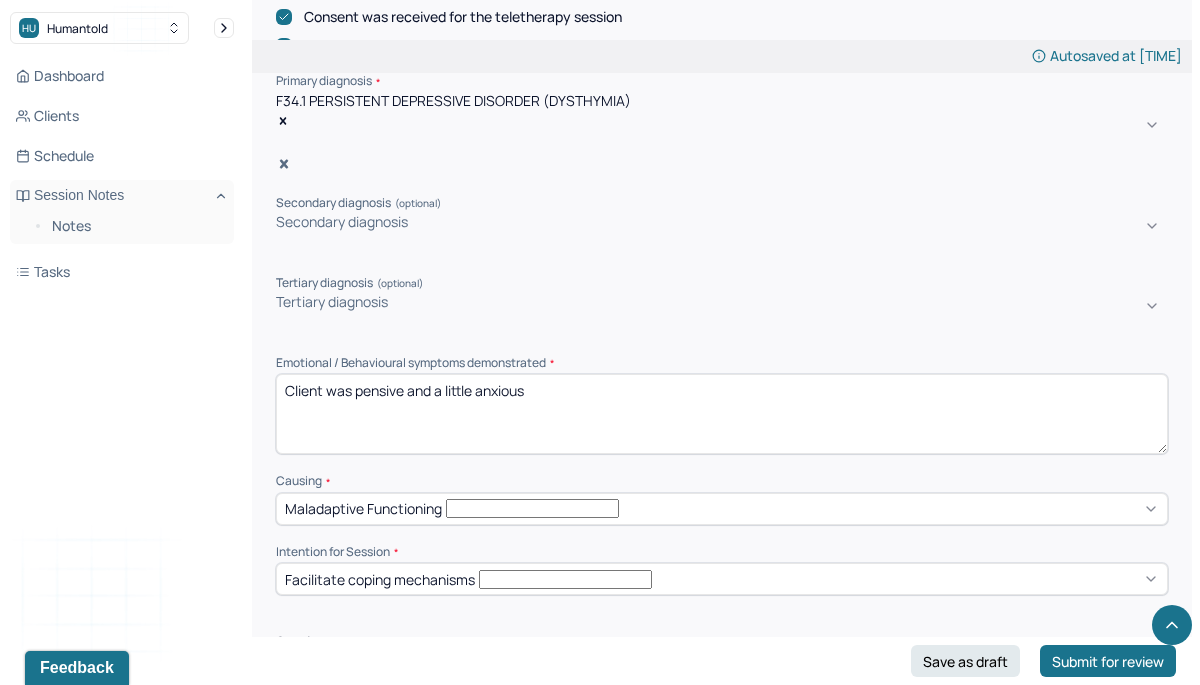 drag, startPoint x: 284, startPoint y: 476, endPoint x: 301, endPoint y: 518, distance: 45.310043 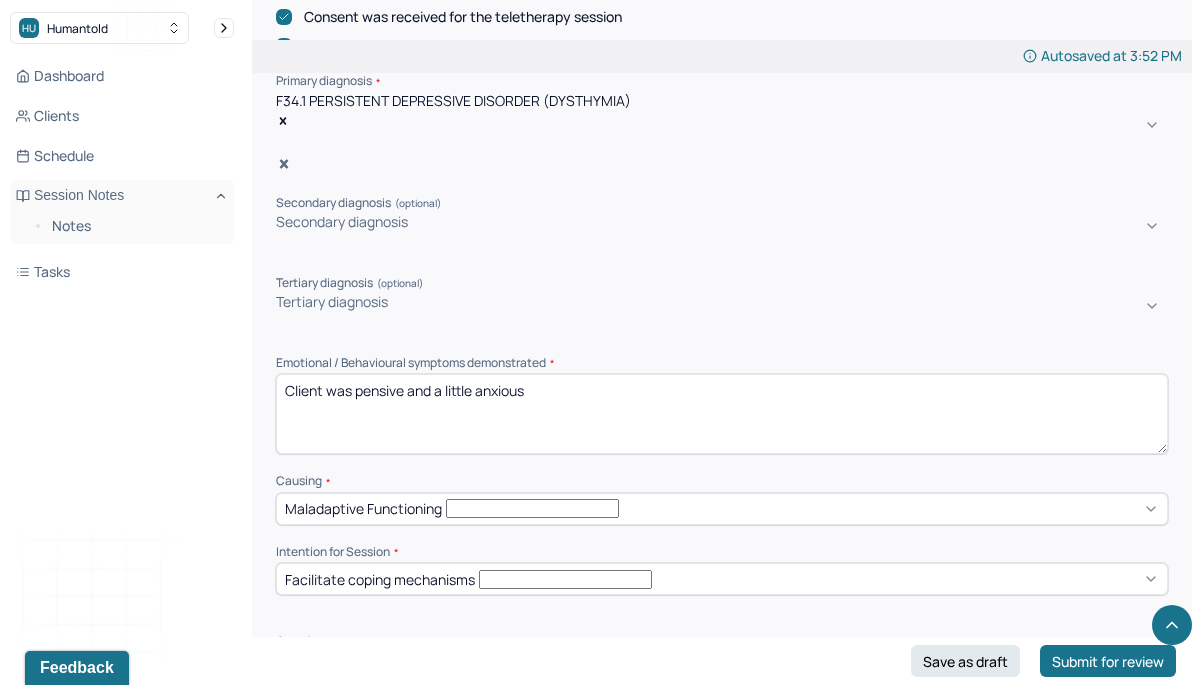 click on "Client was feeling a little overhwhelmed by work and school commitments and somehwat isolated from peers, for whom she has less time. She continues to be disturbed by the world situation and the sense that the work she does has" at bounding box center (722, 748) 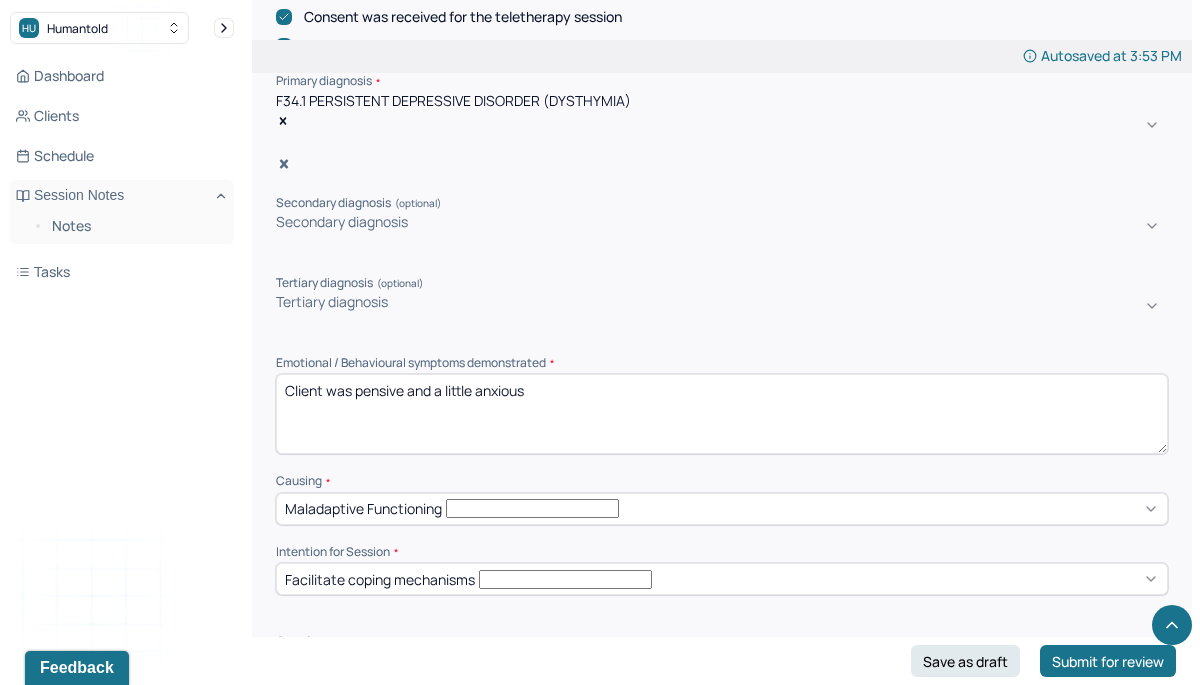 scroll, scrollTop: 161, scrollLeft: 0, axis: vertical 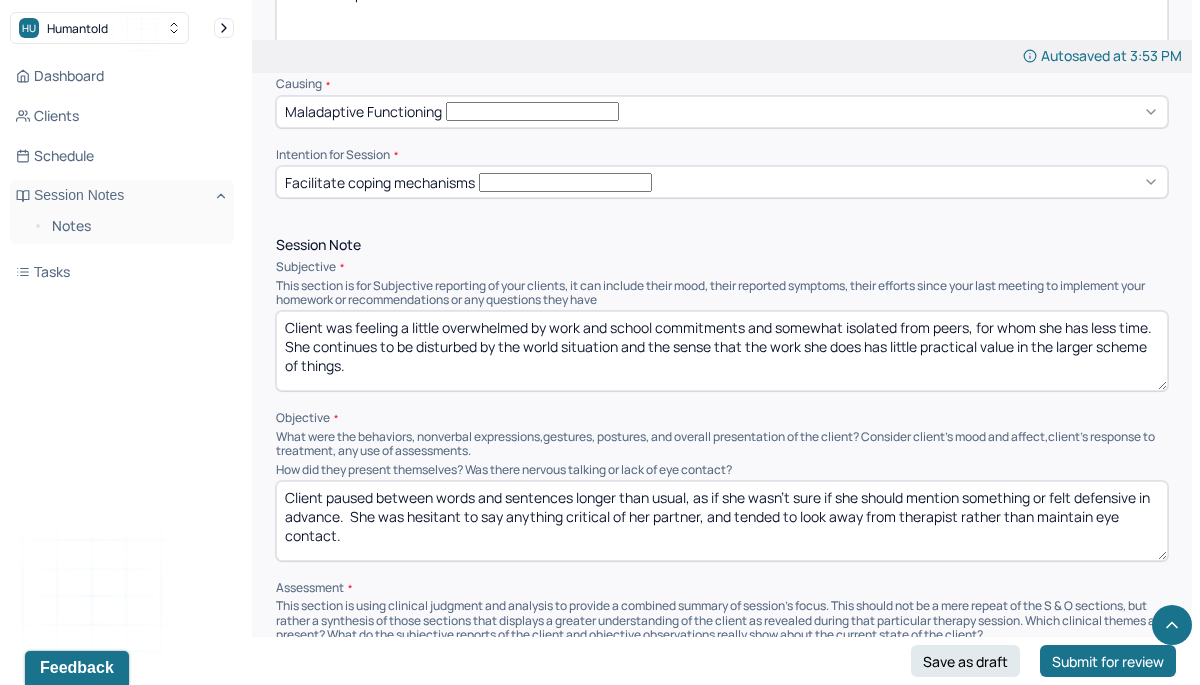 type on "Client was feeling a little overwhelmed by work and school commitments and somewhat isolated from peers, for whom she has less time. She continues to be disturbed by the world situation and the sense that the work she does has little practical value in the larger scheme of things." 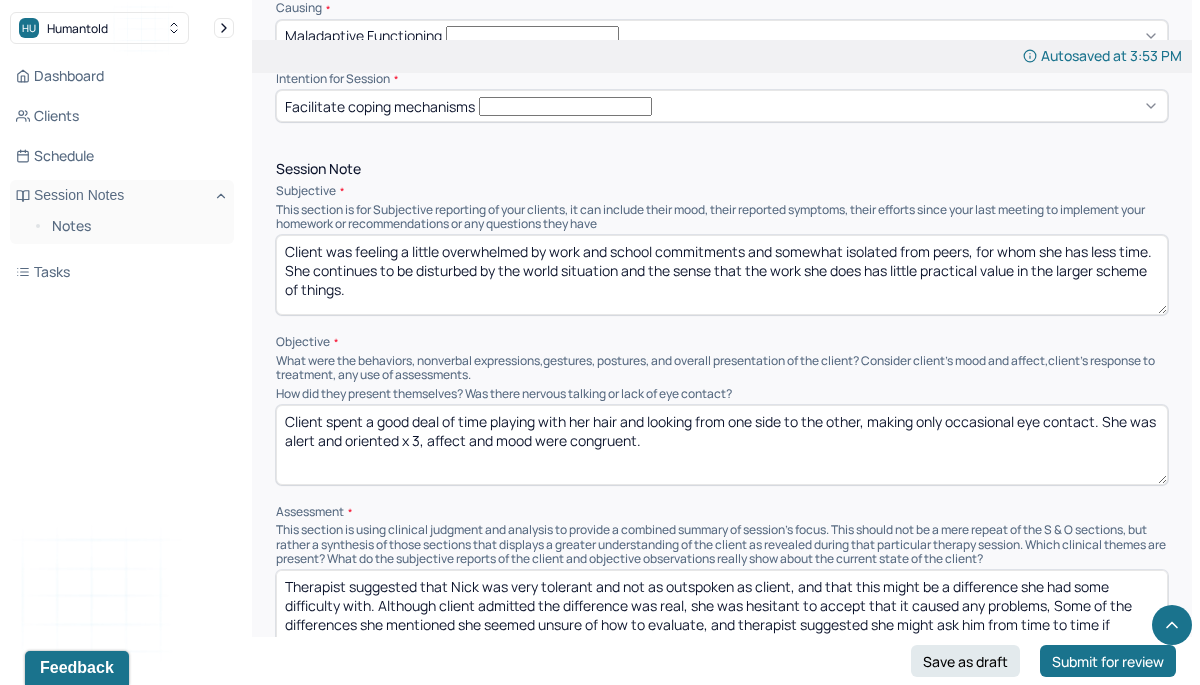 scroll, scrollTop: 1345, scrollLeft: 0, axis: vertical 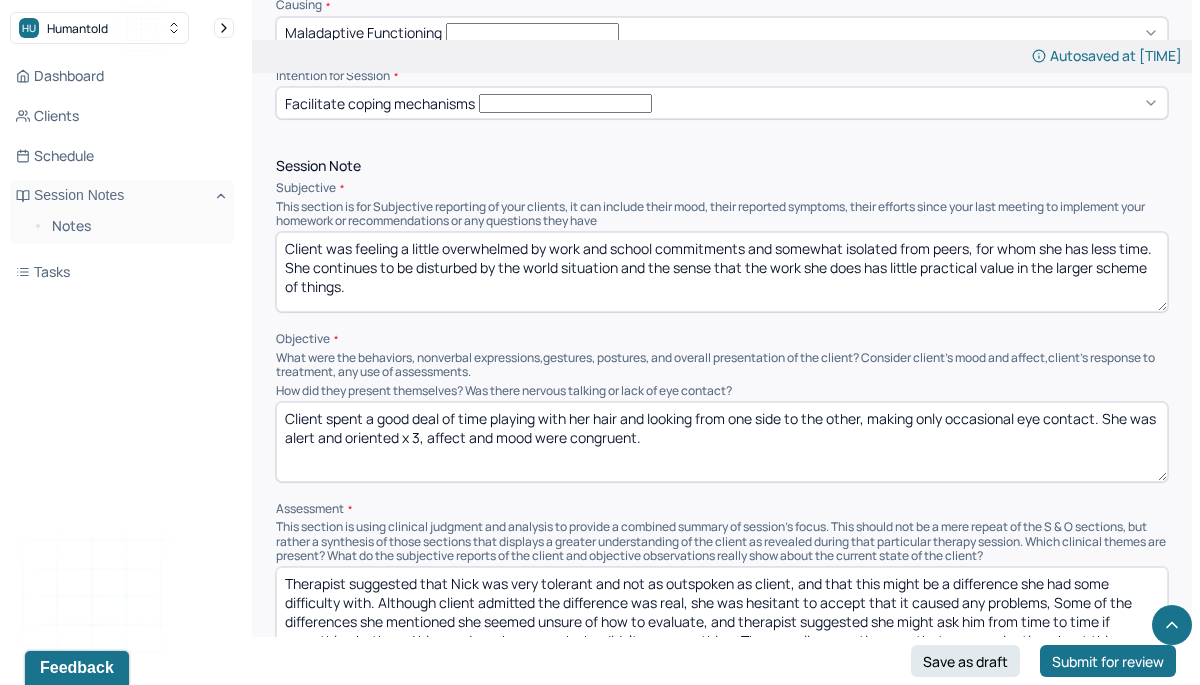type on "Client spent a good deal of time playing with her hair and looking from one side to the other, making only occasional eye contact. She was alert and oriented x 3, affect and mood were congruent." 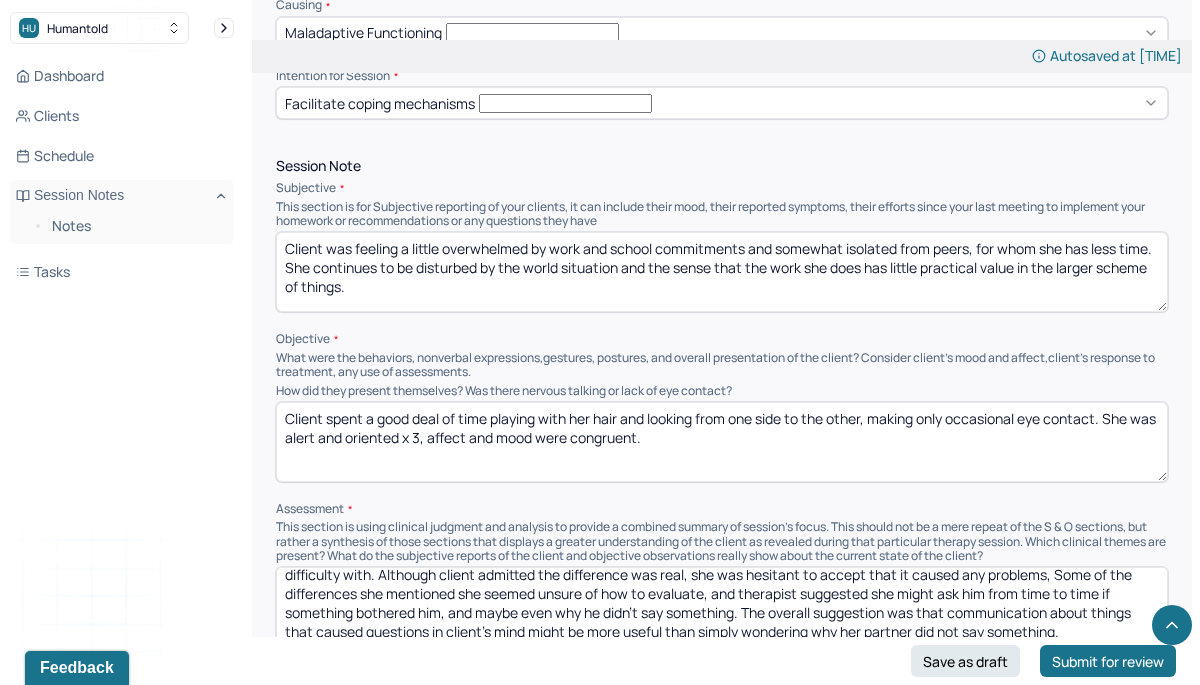 drag, startPoint x: 295, startPoint y: 337, endPoint x: 306, endPoint y: 397, distance: 61 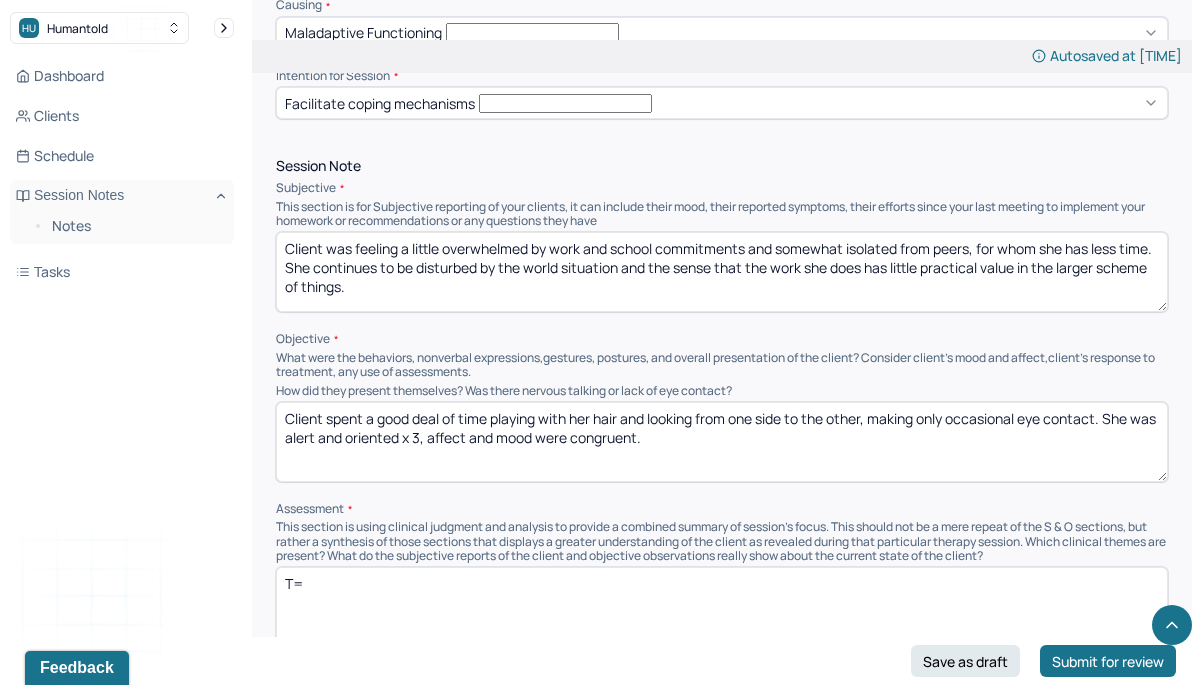 scroll, scrollTop: 0, scrollLeft: 0, axis: both 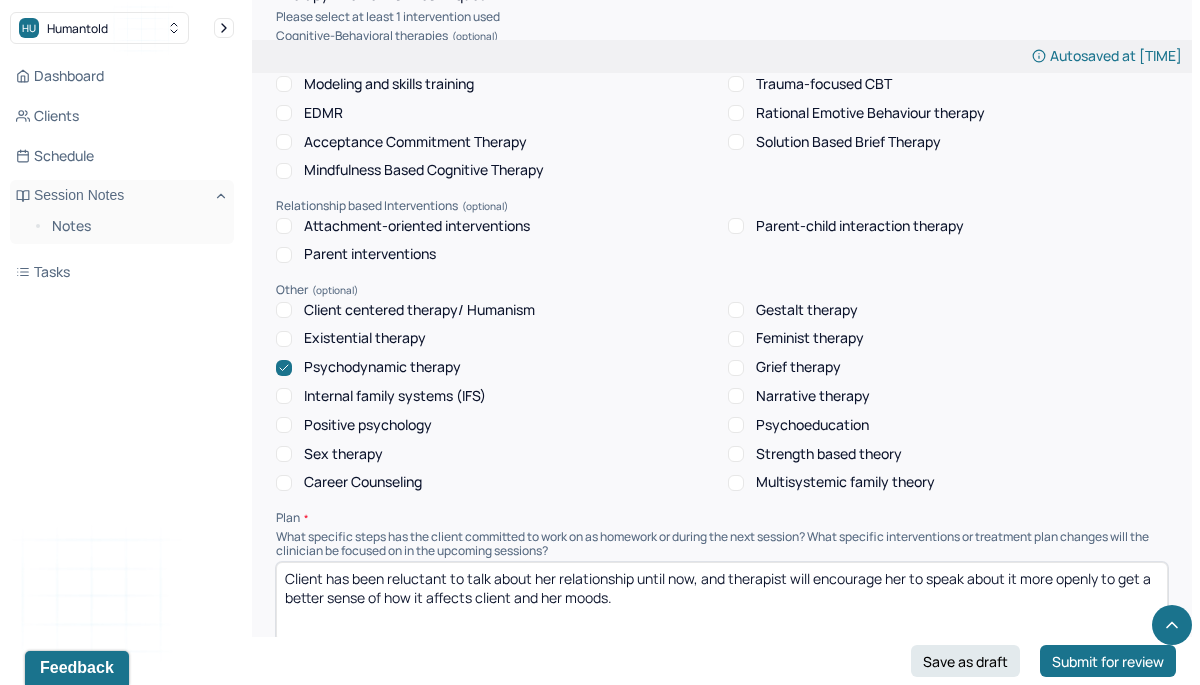 type on "Therapist validated client's feeling about the world situation but pointed out the benefit of the work she does, which is the preservation of knowledge. Therapist encouraged client to reframe some of her negative thinking, at least in personal areas over which she has some control." 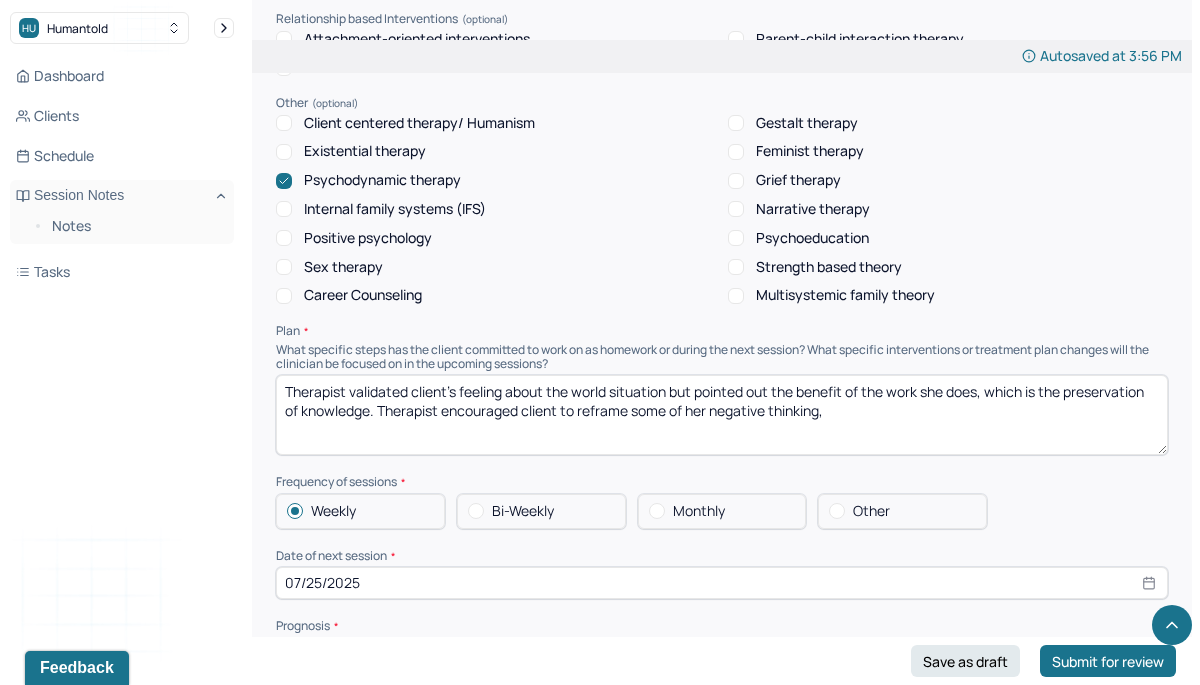 scroll, scrollTop: 2238, scrollLeft: 0, axis: vertical 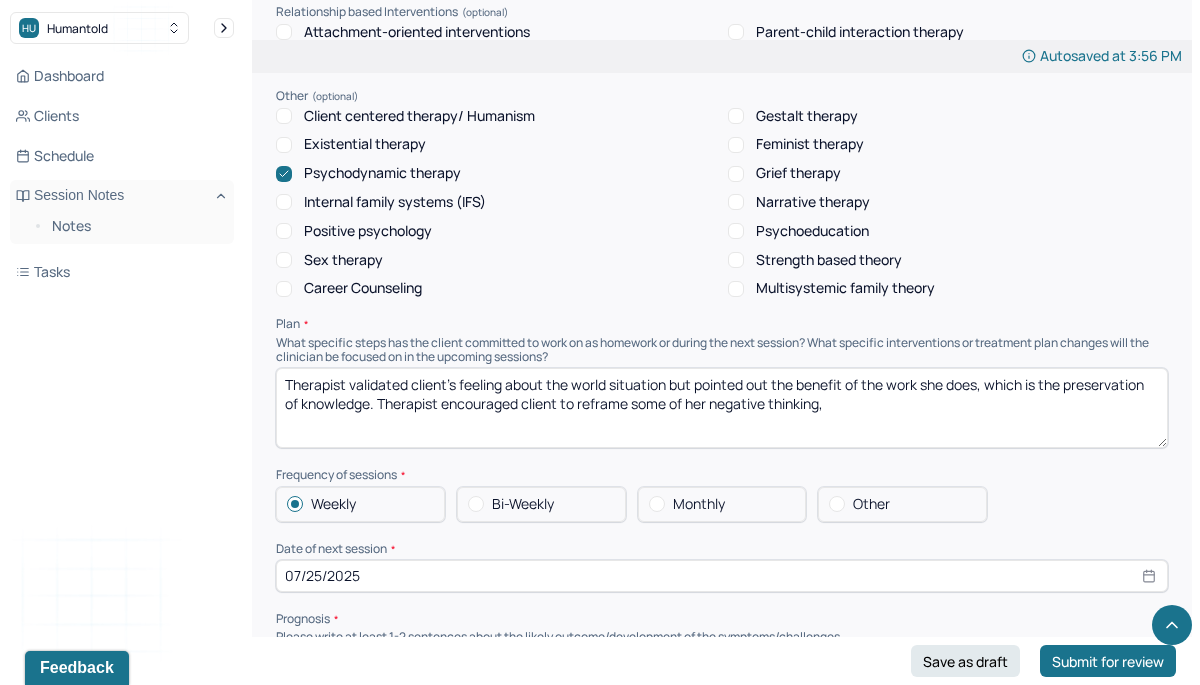 type on "Therapist validated client's feeling about the world situation but pointed out the benefit of the work she does, which is the preservation of knowledge. Therapist encouraged client to reframe some of her negative thinking," 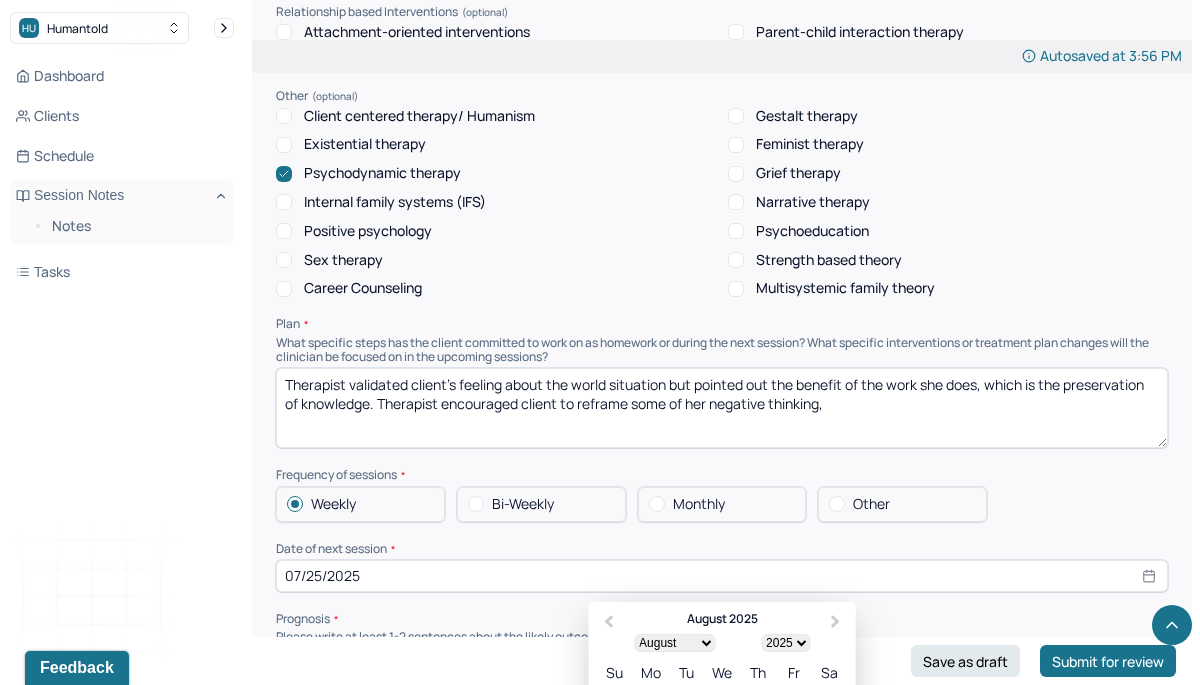 click on "07/25/2025" at bounding box center (722, 576) 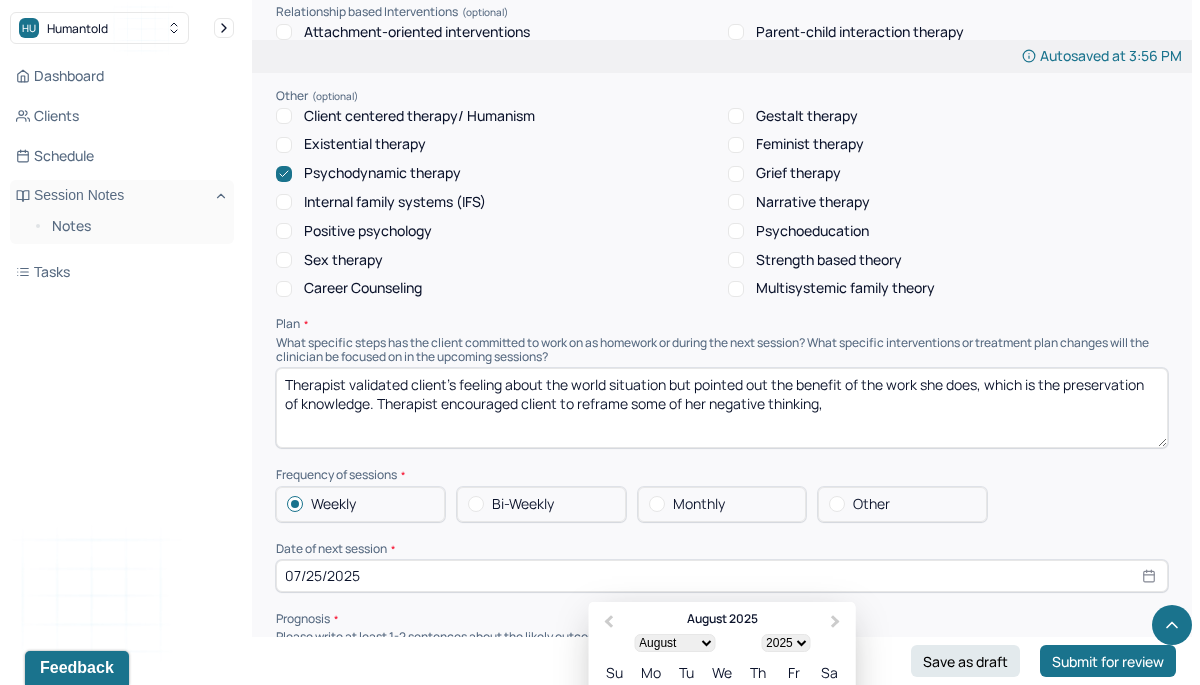 click on "8" at bounding box center (795, 749) 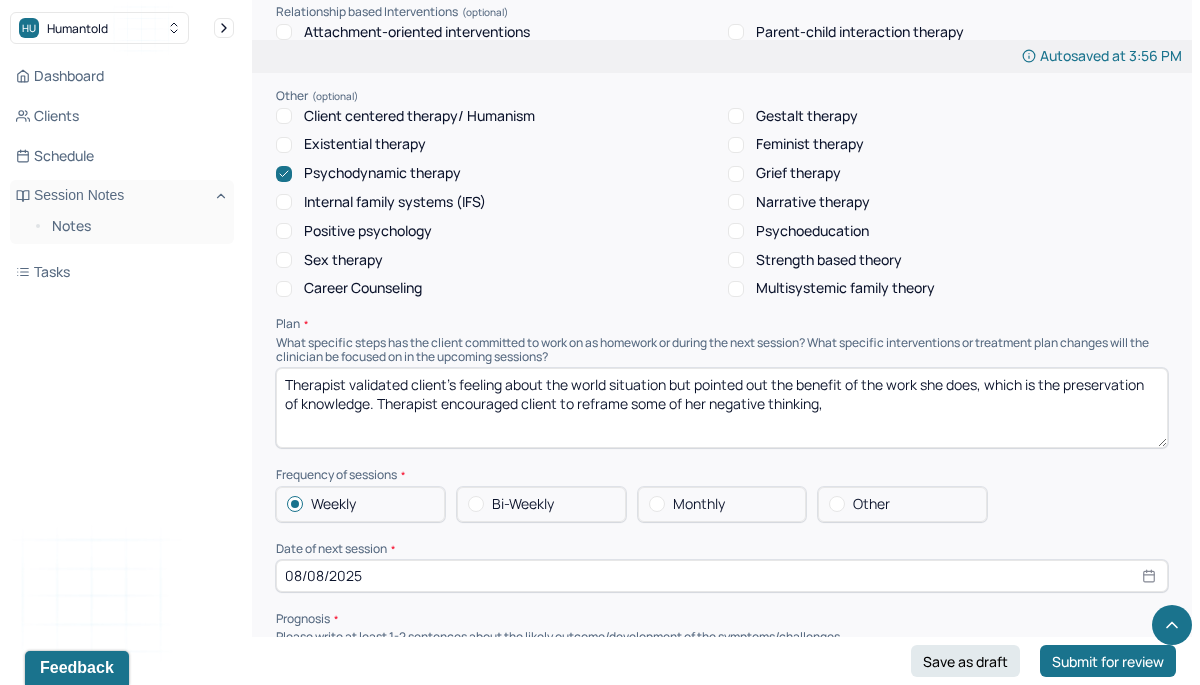 click on "Unchanged since 7/11/25" at bounding box center [722, 689] 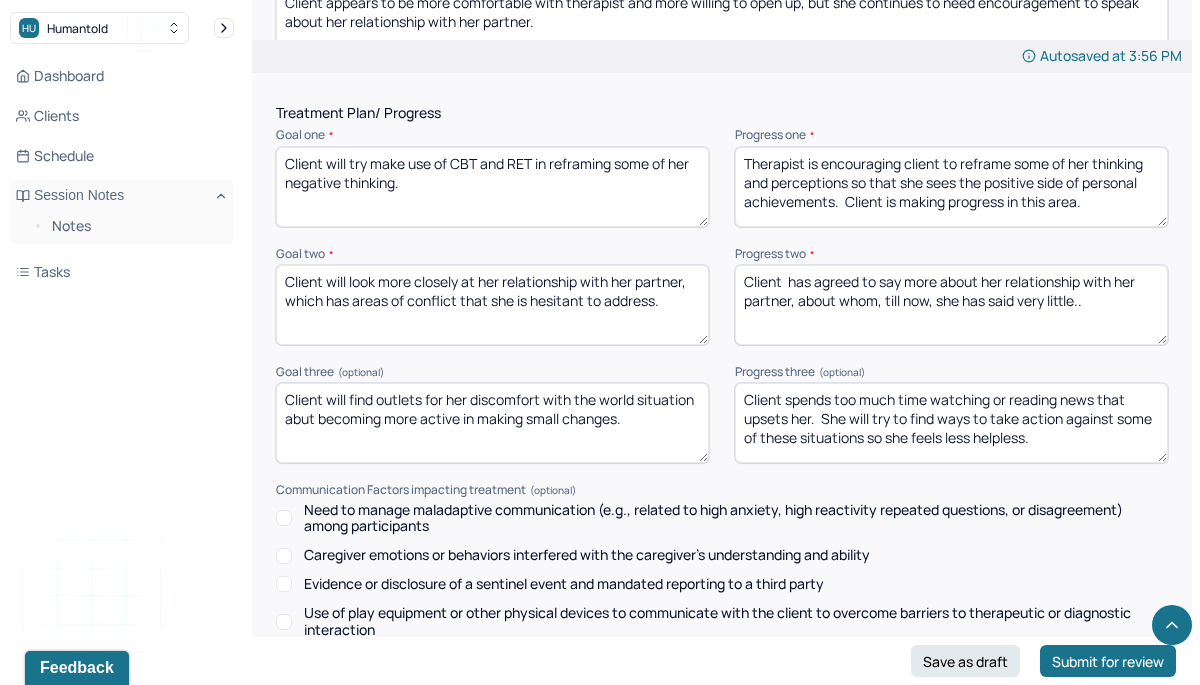 scroll, scrollTop: 3133, scrollLeft: 0, axis: vertical 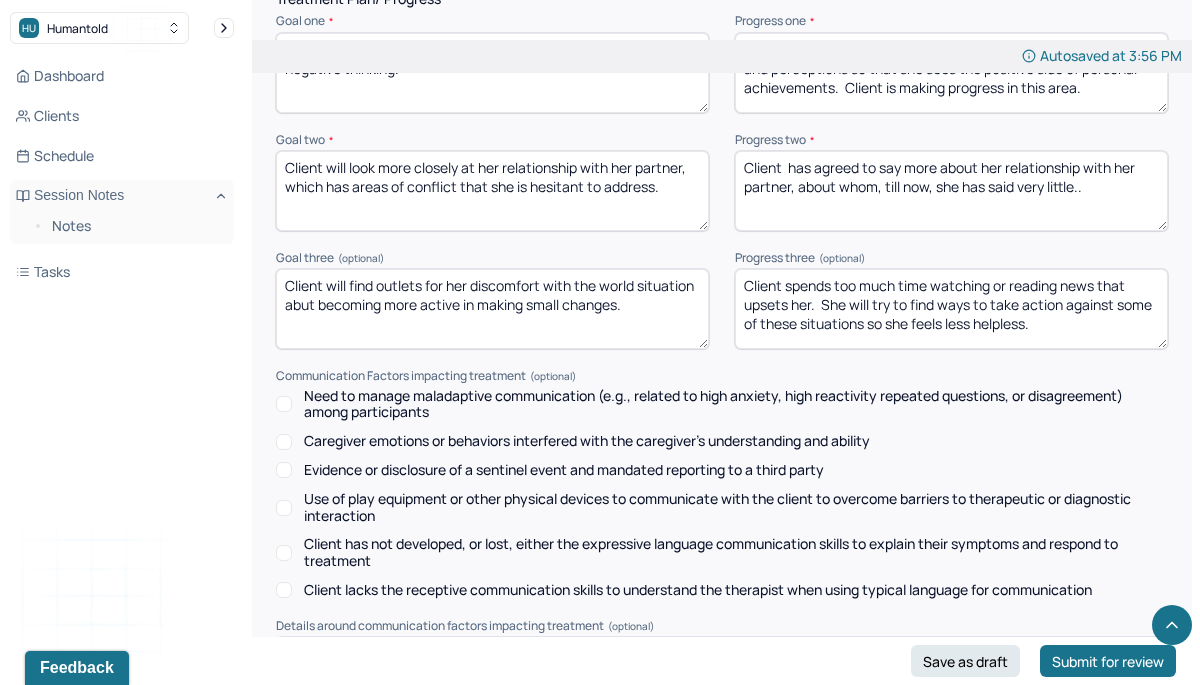 type on "Unchanged since [DATE]" 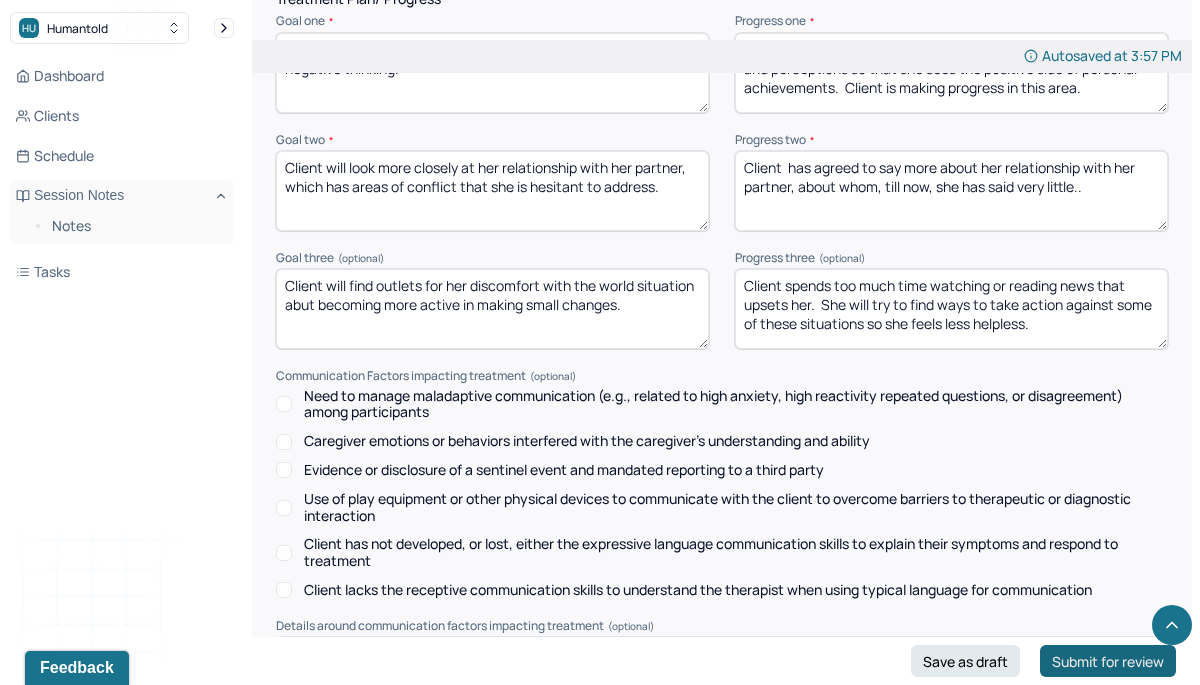 type on "AG" 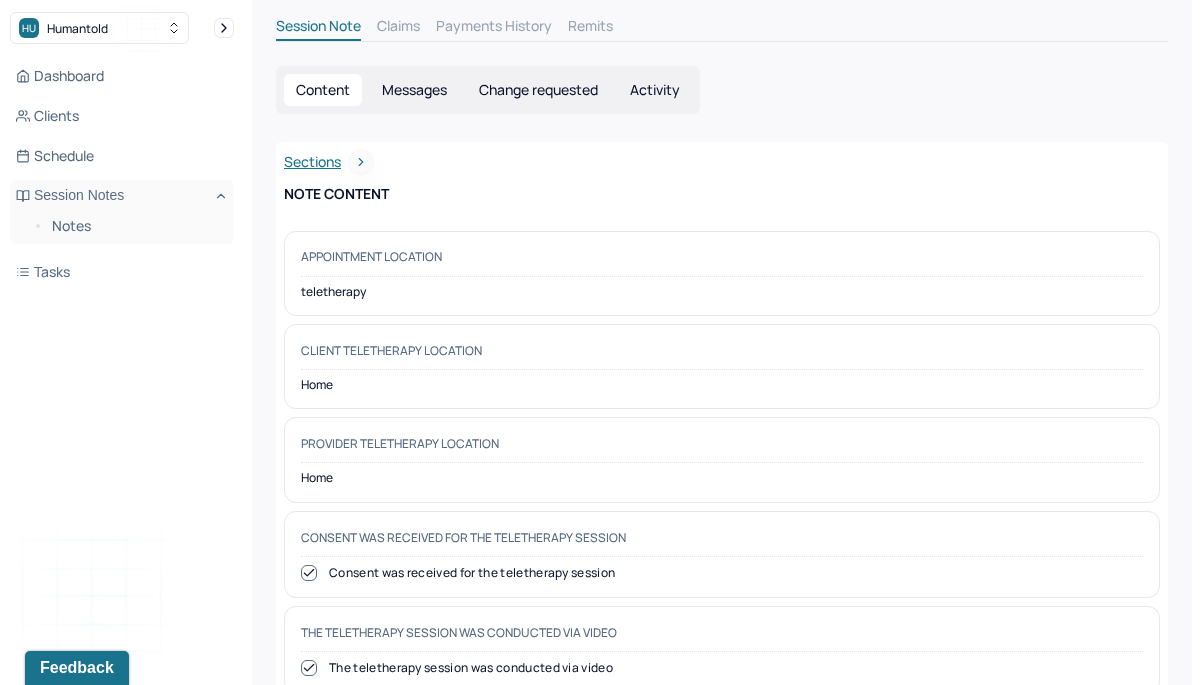 scroll, scrollTop: 0, scrollLeft: 0, axis: both 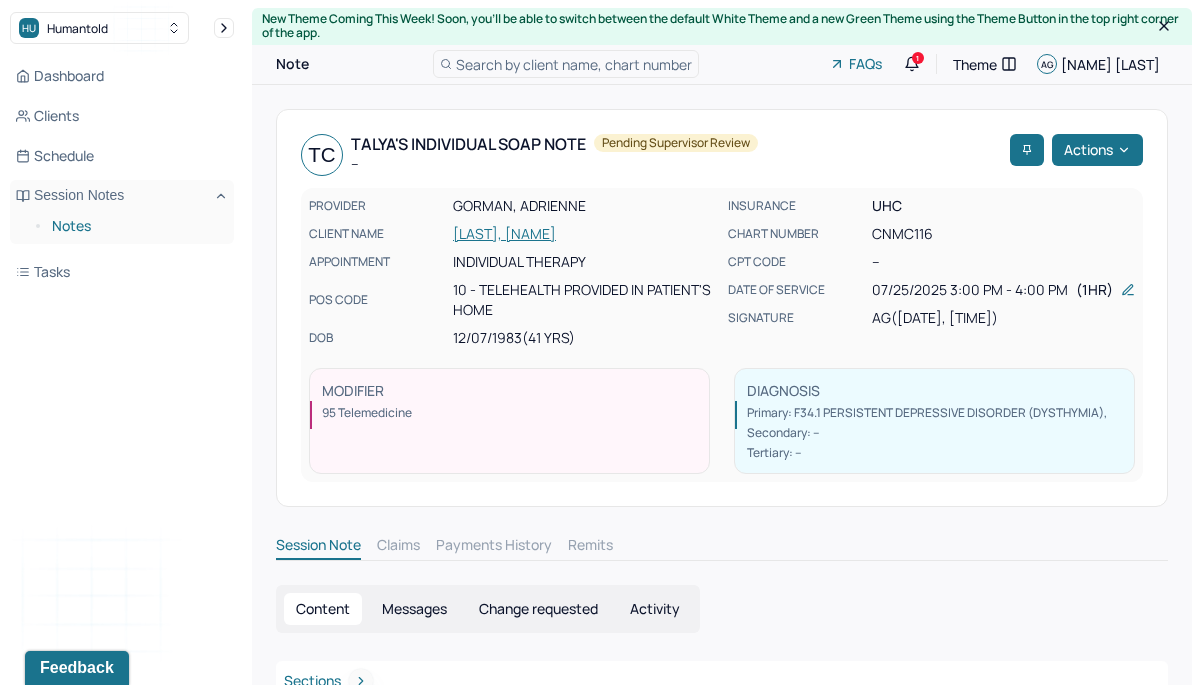 click on "Notes" at bounding box center (135, 226) 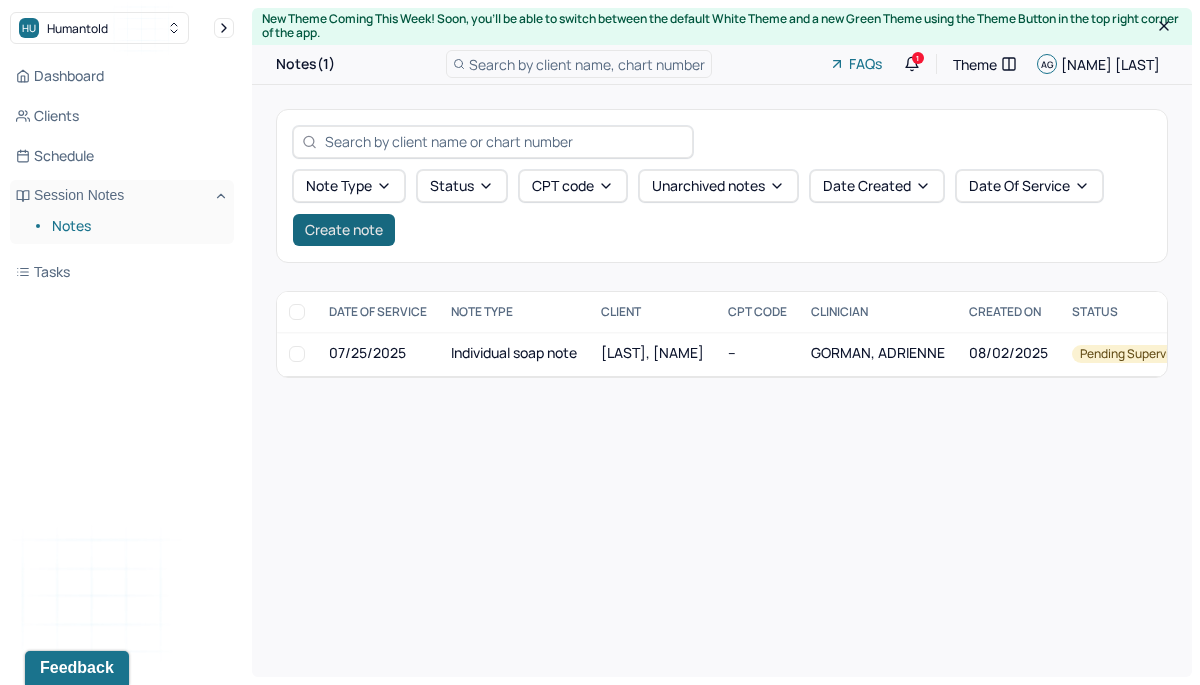 click on "Create note" at bounding box center (344, 230) 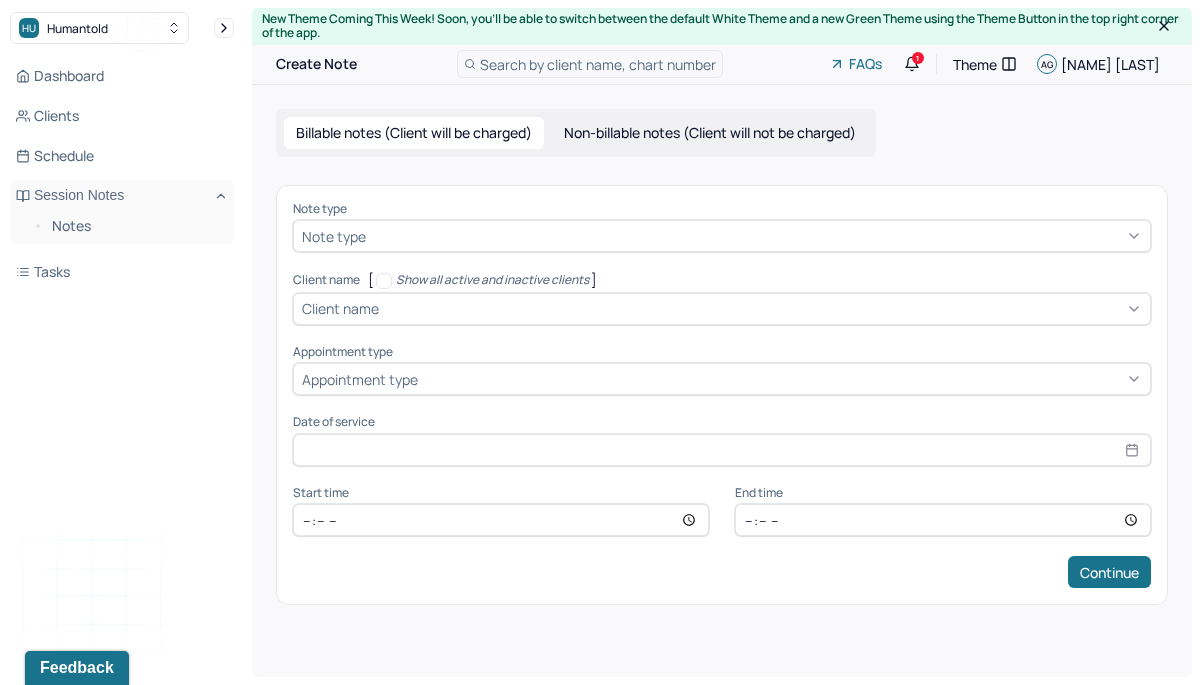 click at bounding box center [756, 236] 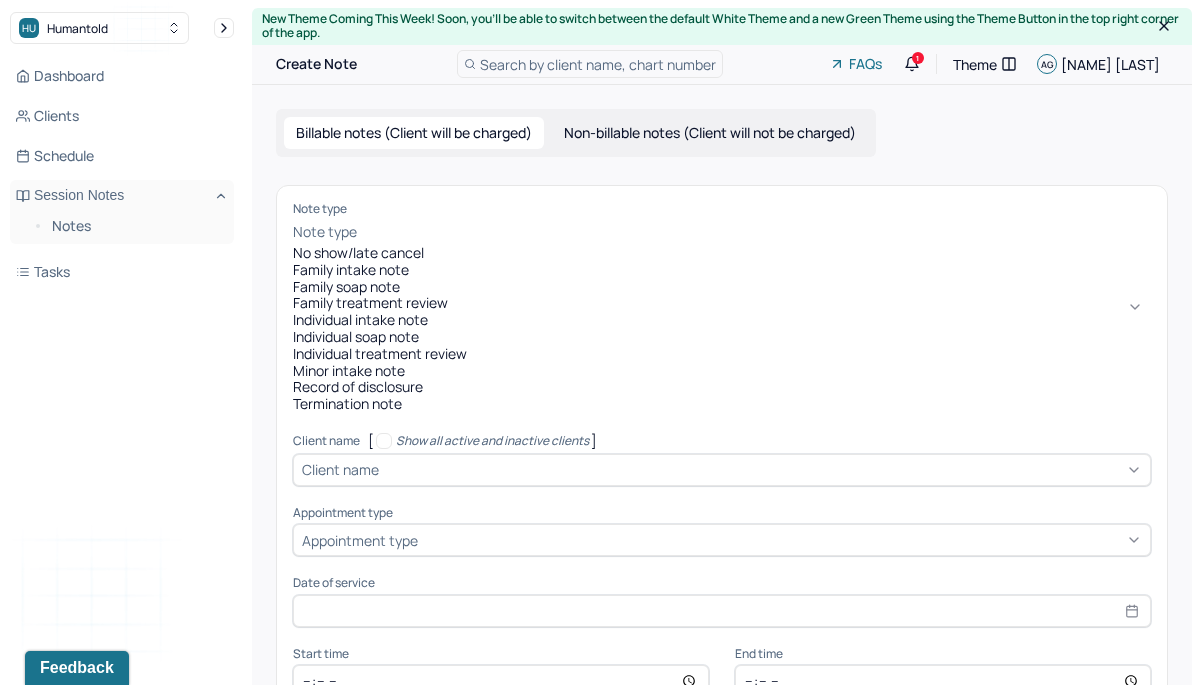 click on "Individual soap note" at bounding box center (722, 337) 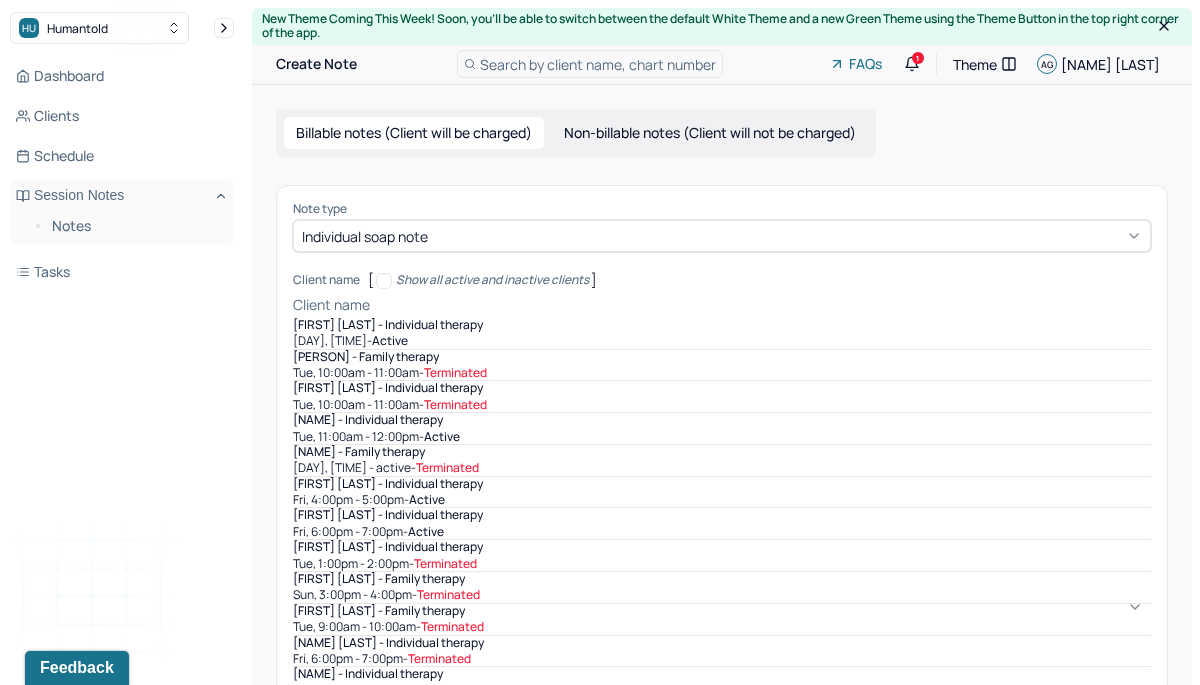 click at bounding box center [762, 305] 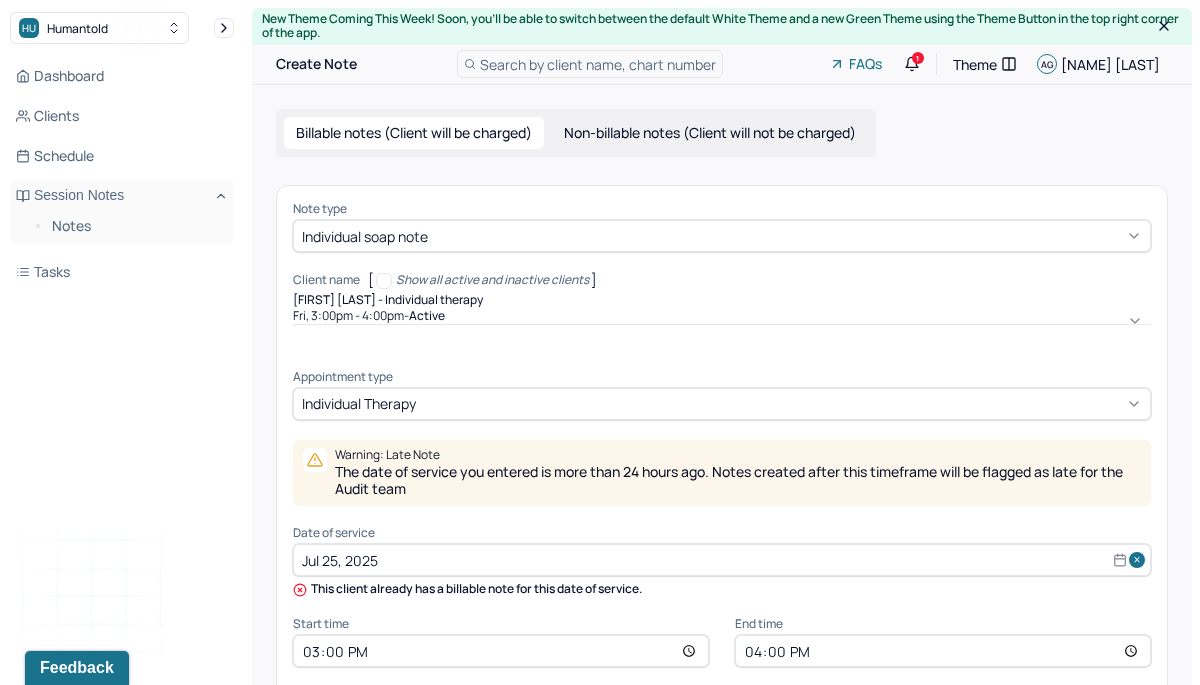 click on "Jul 25, 2025" at bounding box center [722, 560] 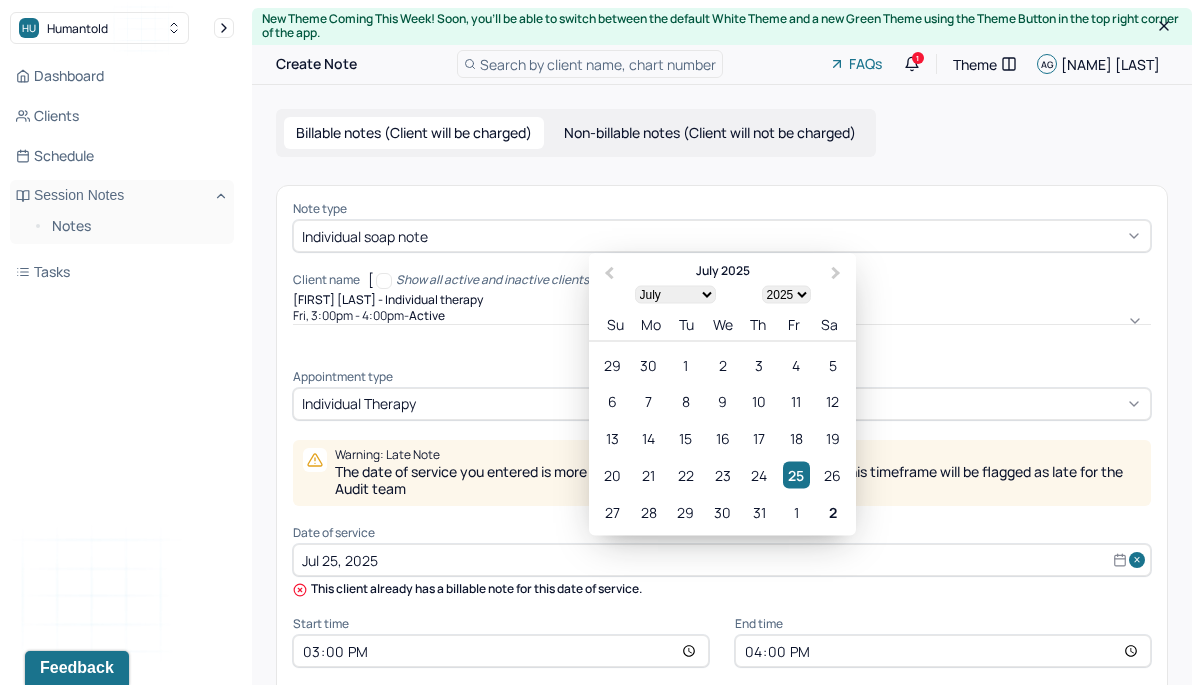 click on "1" at bounding box center [796, 512] 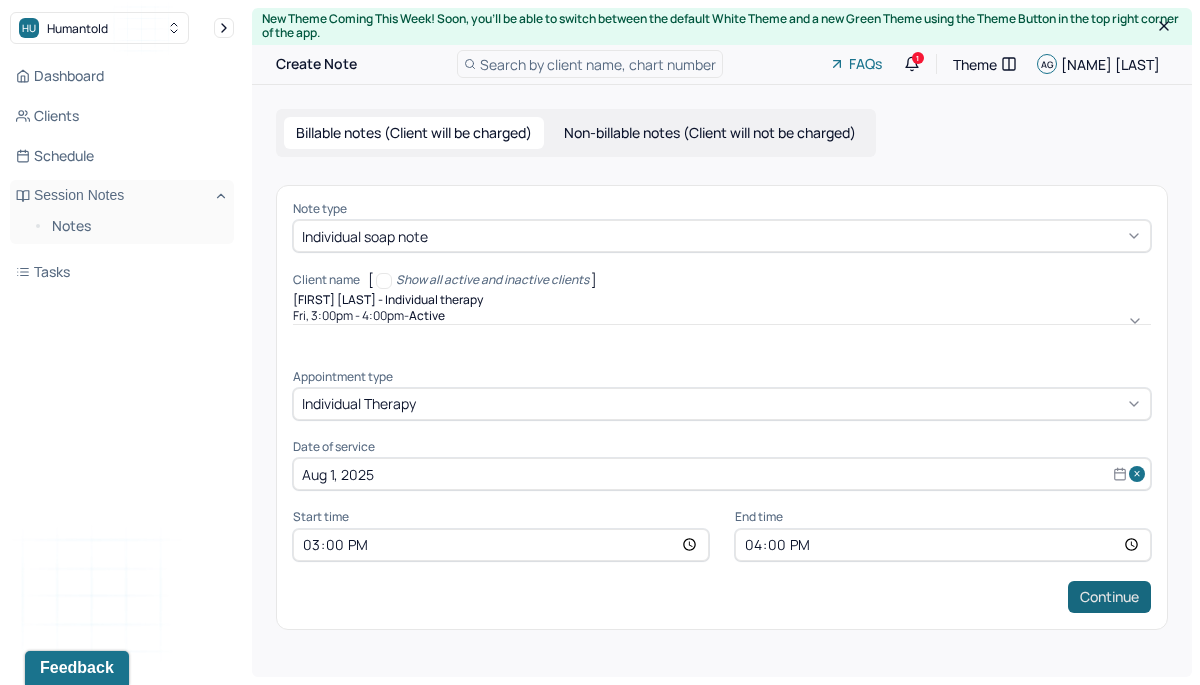click on "Continue" at bounding box center [1109, 597] 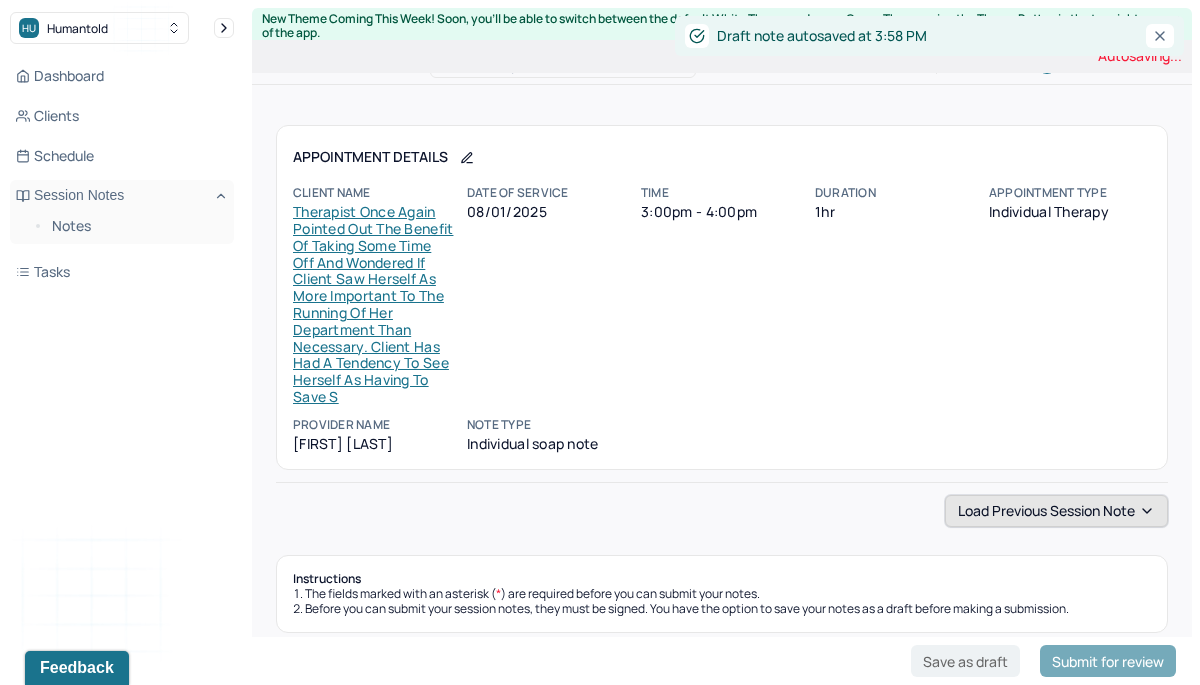 click on "Load previous session note" at bounding box center [1056, 511] 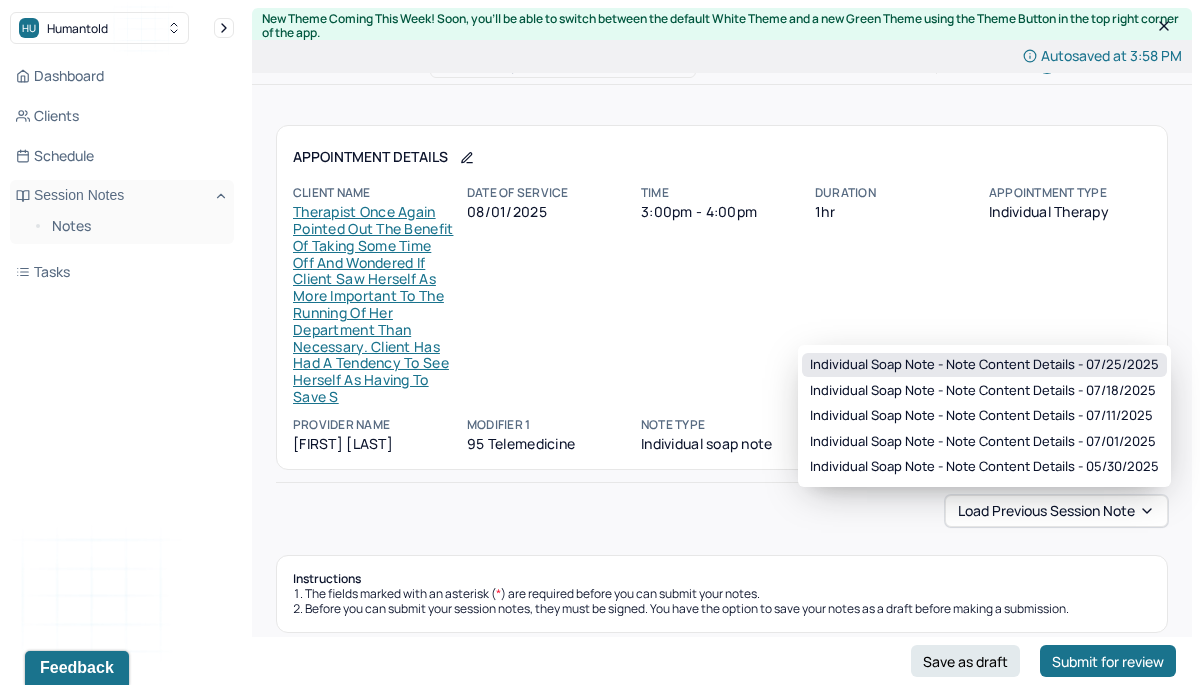 click on "Individual soap note   - Note content Details -   07/25/2025" at bounding box center (984, 365) 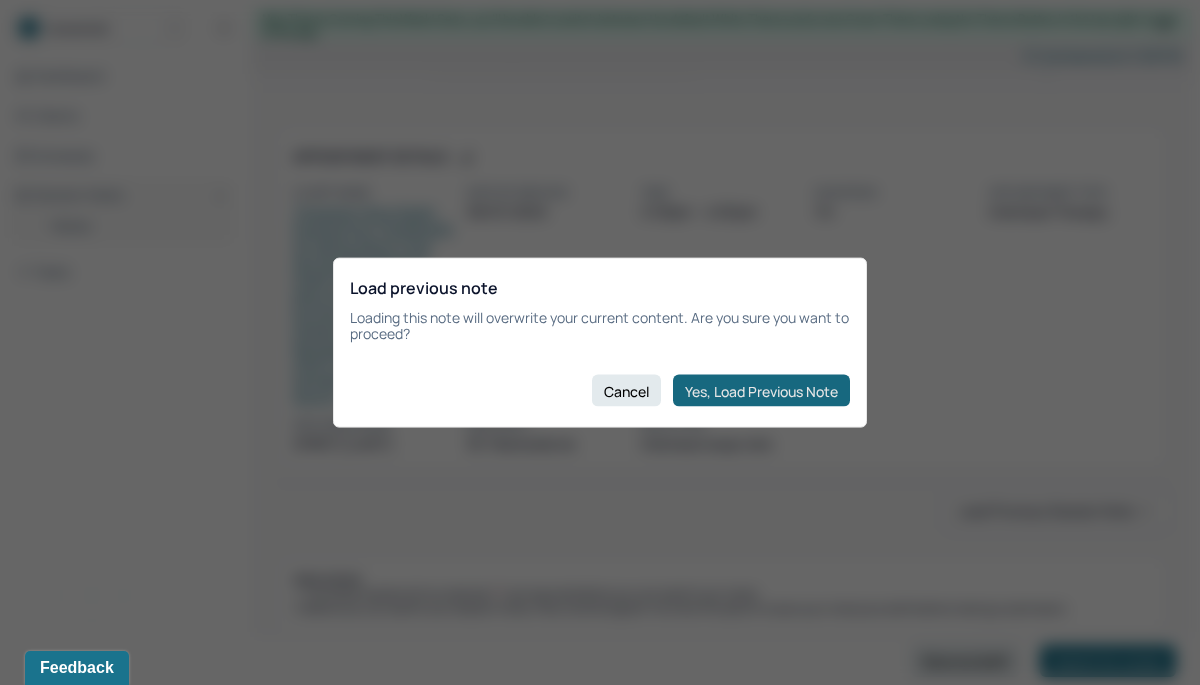 click on "Yes, Load Previous Note" at bounding box center (761, 391) 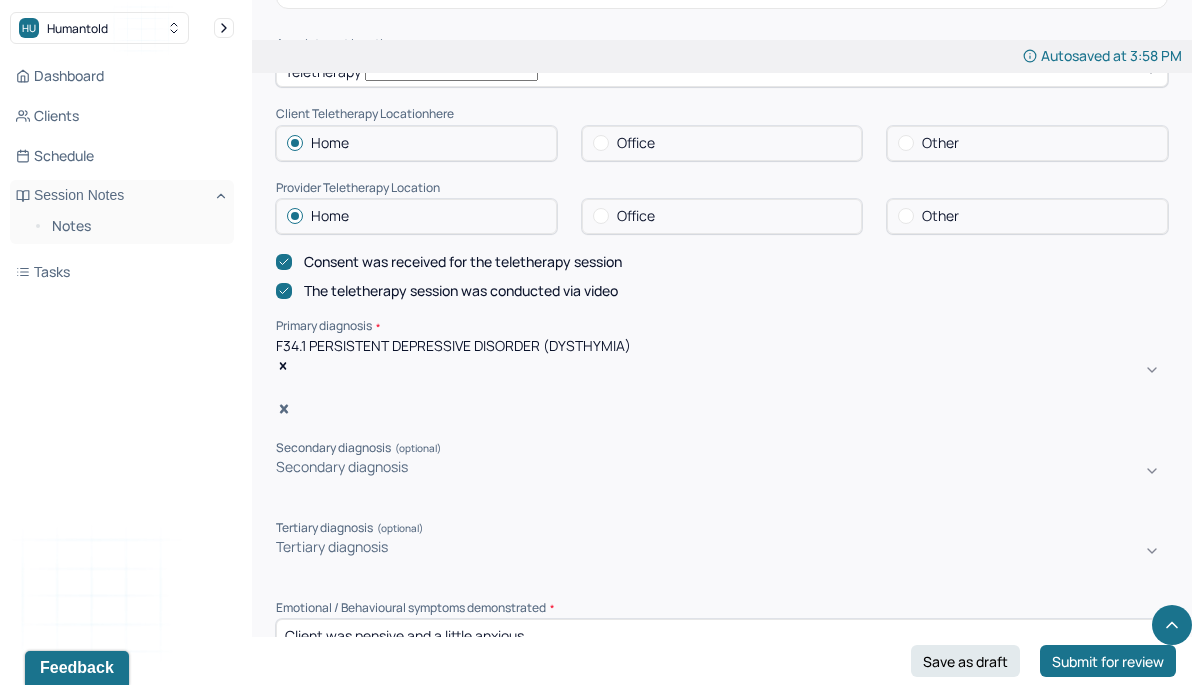 scroll, scrollTop: 639, scrollLeft: 0, axis: vertical 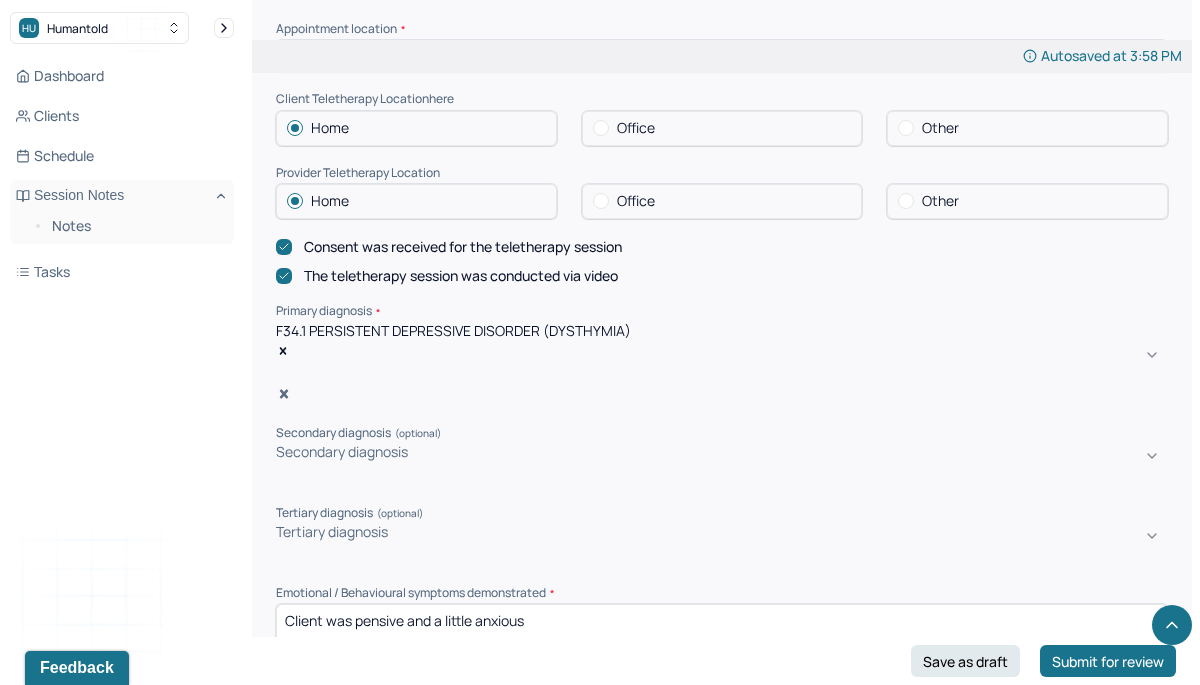click on "Client was pensive and a little anxious" at bounding box center [722, 644] 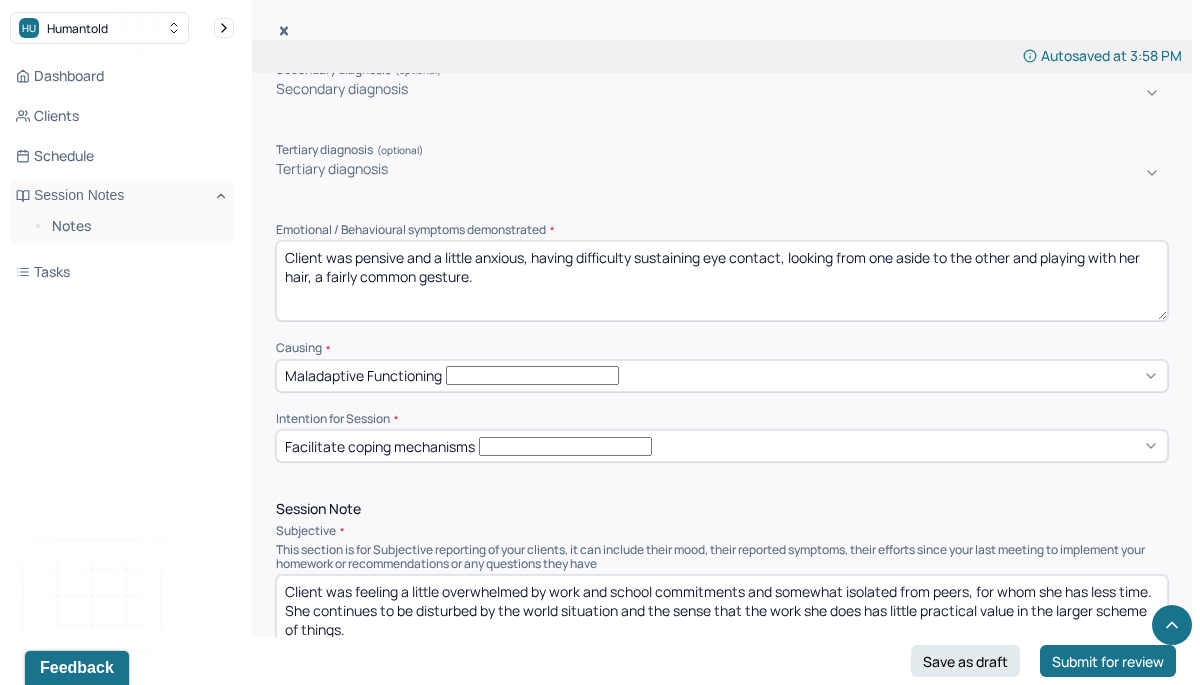 scroll, scrollTop: 1004, scrollLeft: 0, axis: vertical 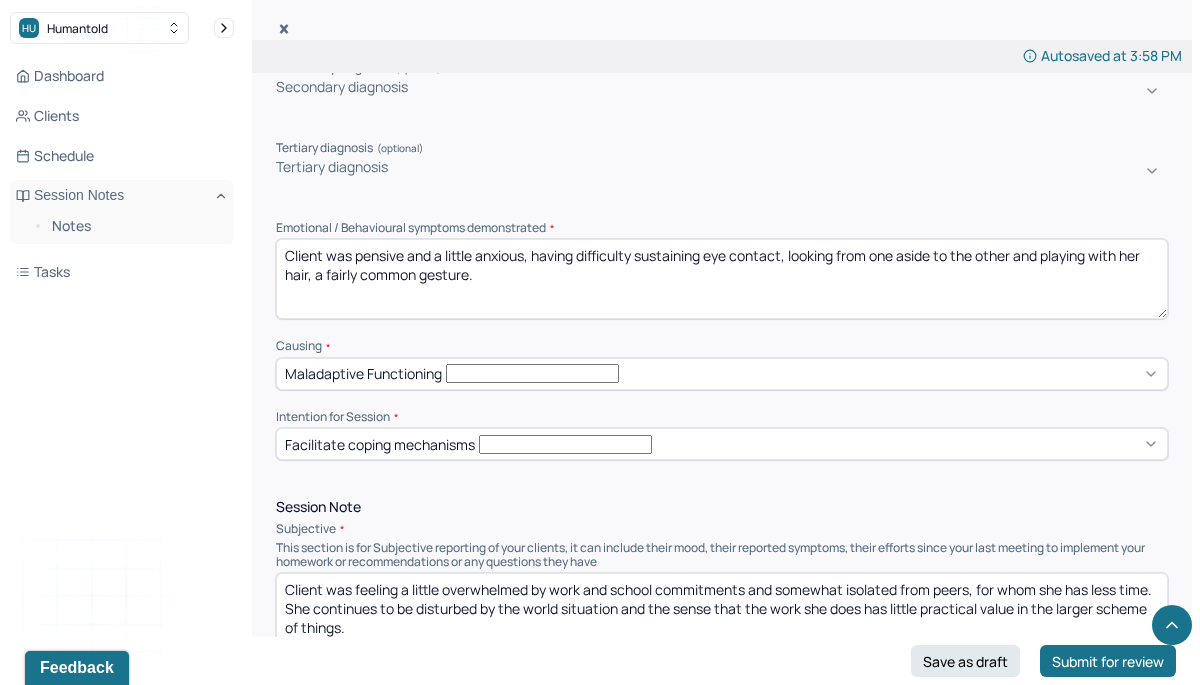 type on "Client was pensive and a little anxious, having difficulty sustaining eye contact, looking from one aside to the other and playing with her hair, a fairly common gesture." 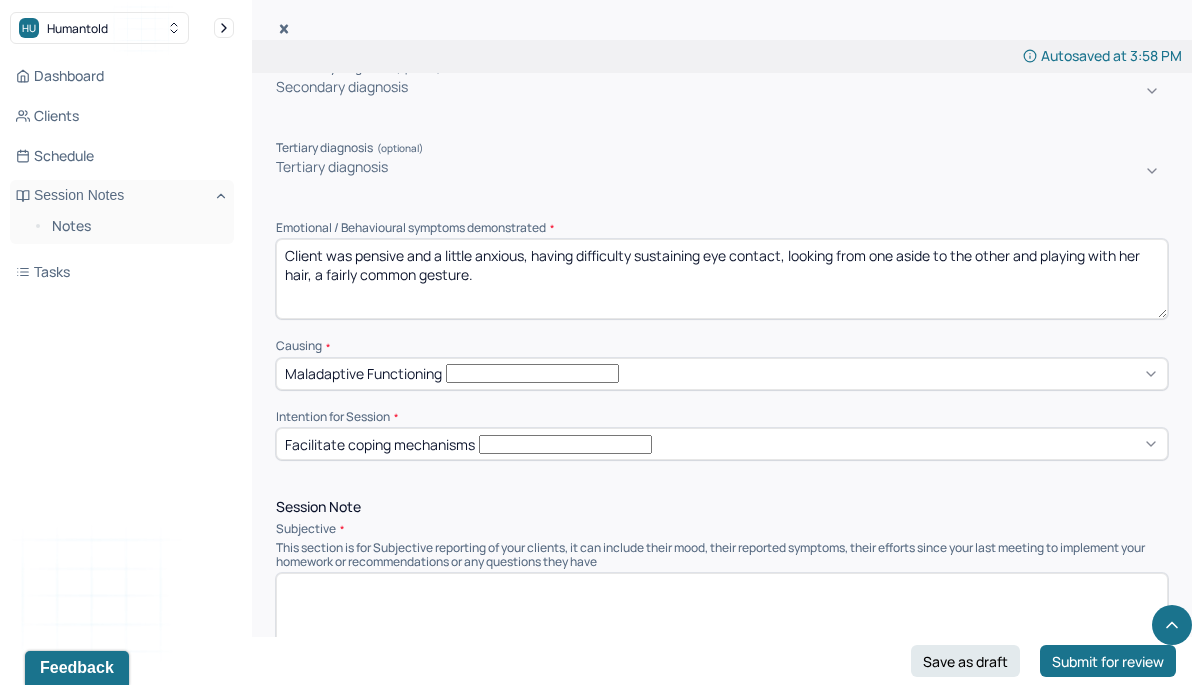 scroll, scrollTop: 0, scrollLeft: 0, axis: both 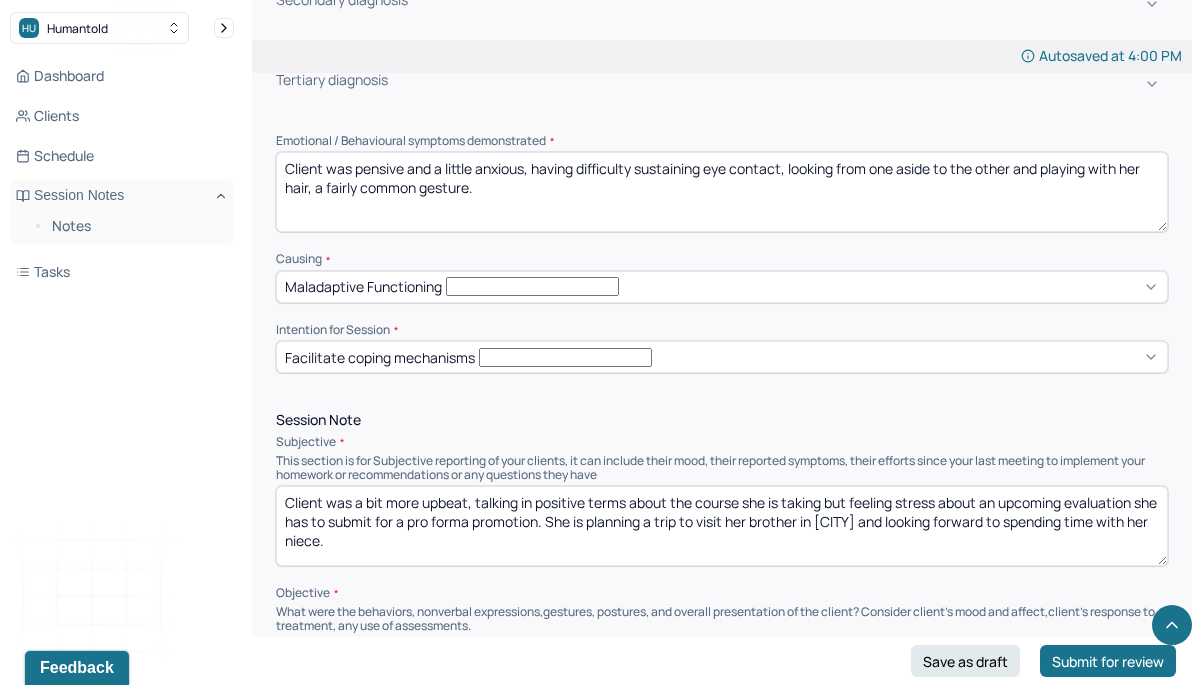 drag, startPoint x: 329, startPoint y: 253, endPoint x: 391, endPoint y: 226, distance: 67.62396 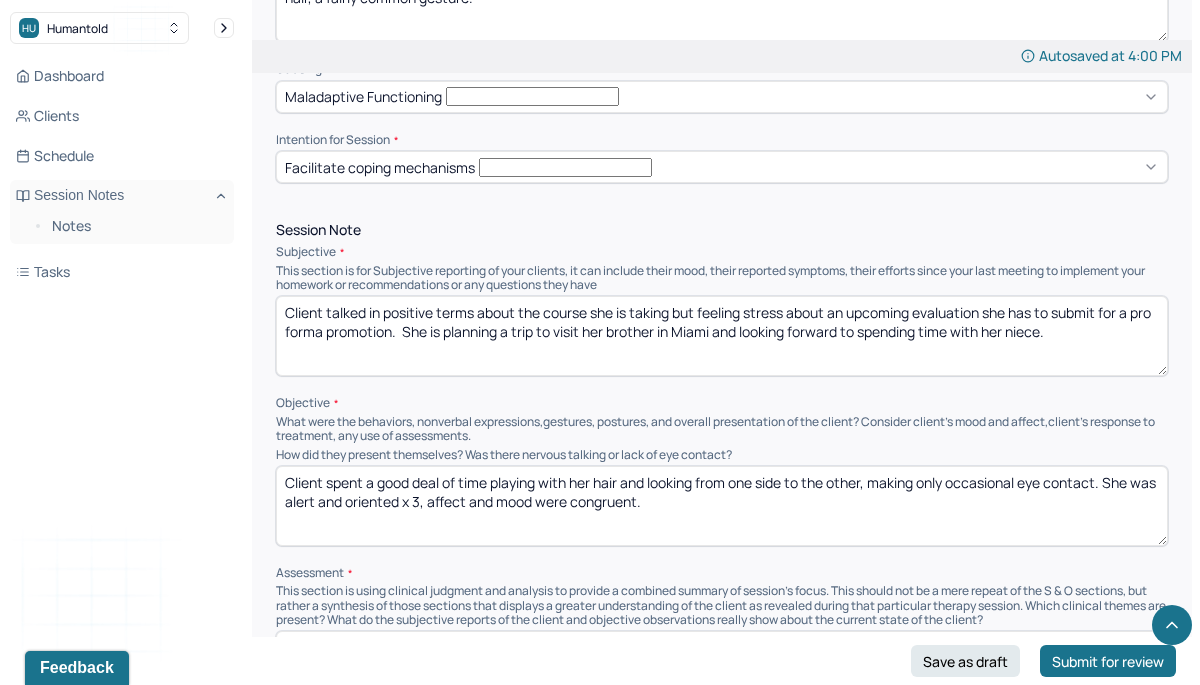 scroll, scrollTop: 1284, scrollLeft: 0, axis: vertical 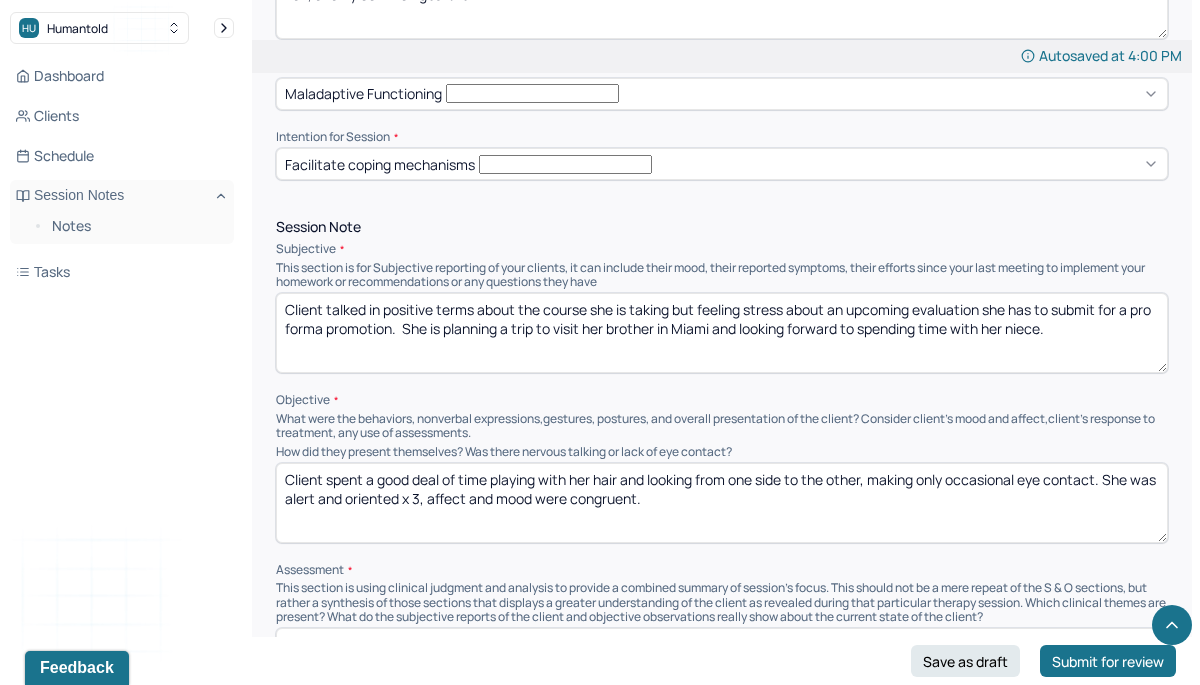 type on "Client talked in positive terms about the course she is taking but feeling stress about an upcoming evaluation she has to submit for a pro forma promotion.  She is planning a trip to visit her brother in Miami and looking forward to spending time with her niece." 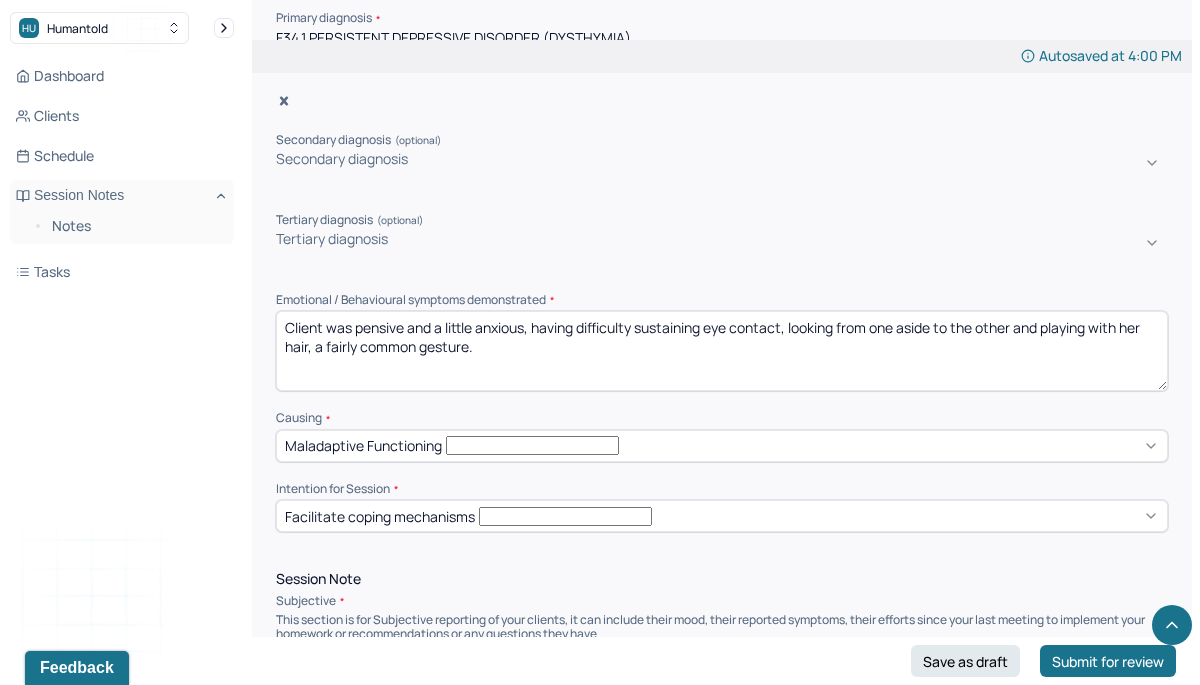 scroll, scrollTop: 871, scrollLeft: 0, axis: vertical 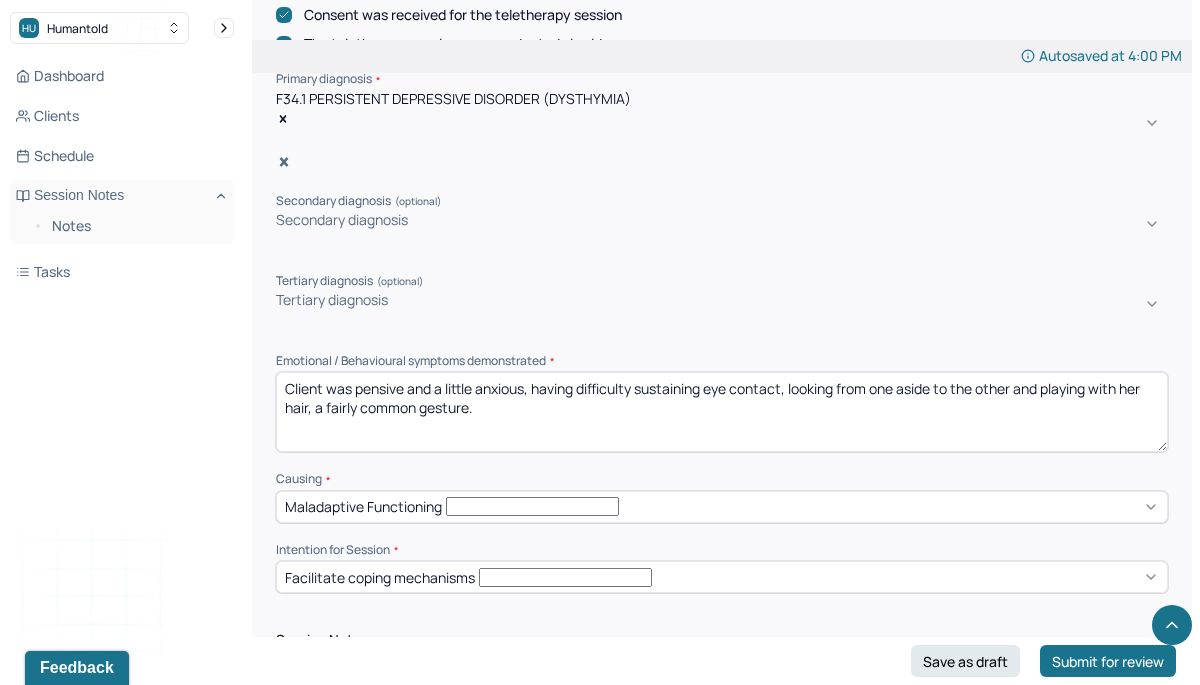 type 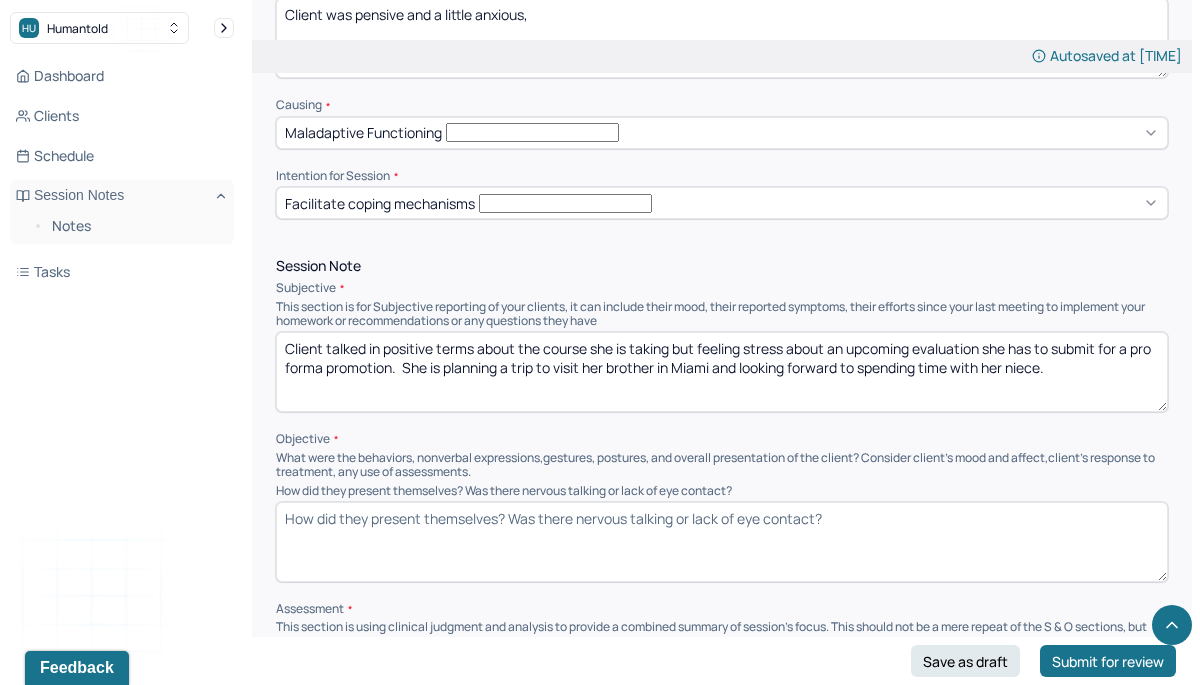 scroll, scrollTop: 1242, scrollLeft: 0, axis: vertical 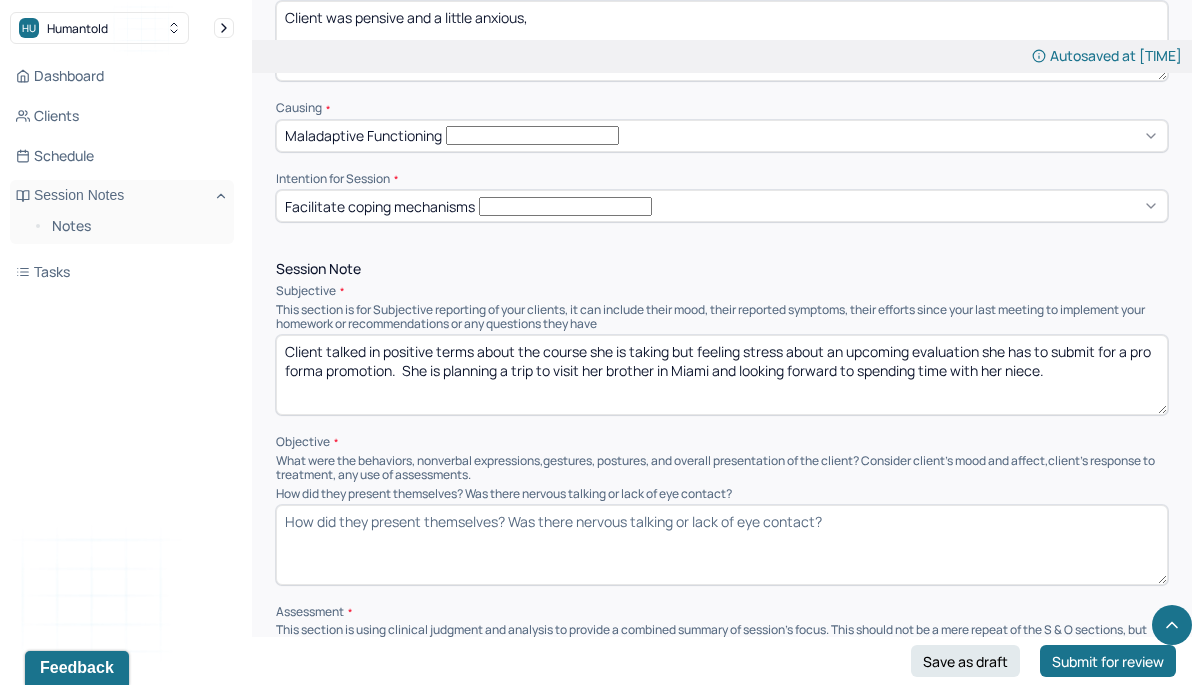 type on "Client was pensive and a little anxious," 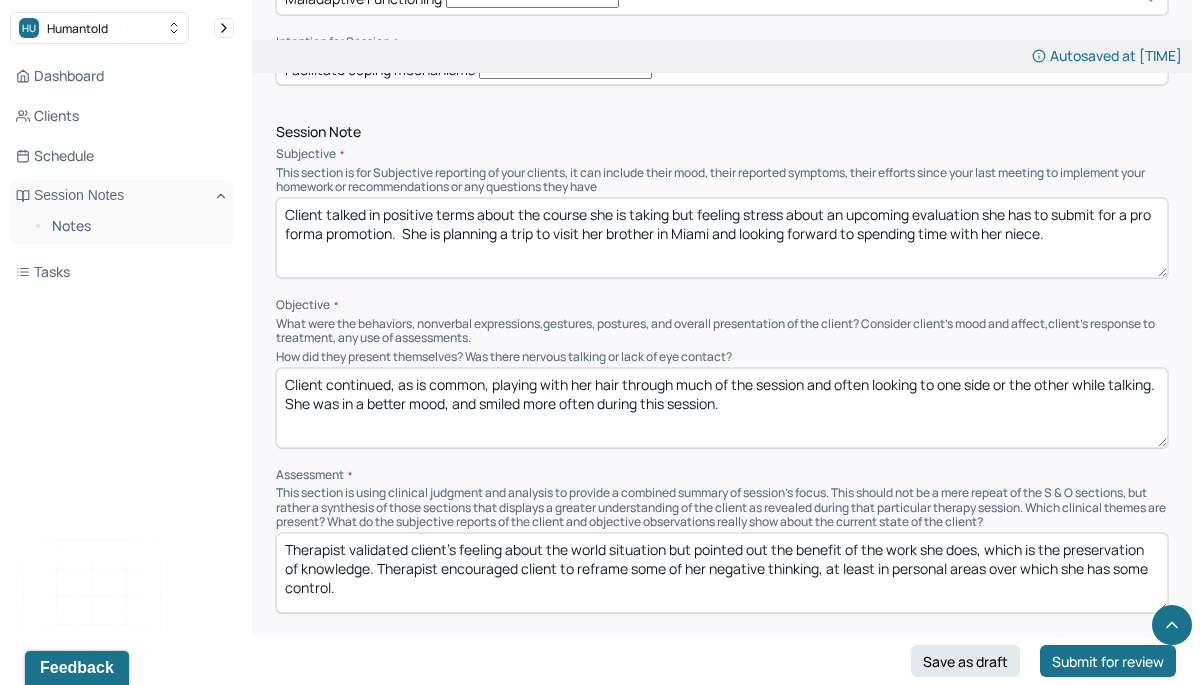 scroll, scrollTop: 1381, scrollLeft: 0, axis: vertical 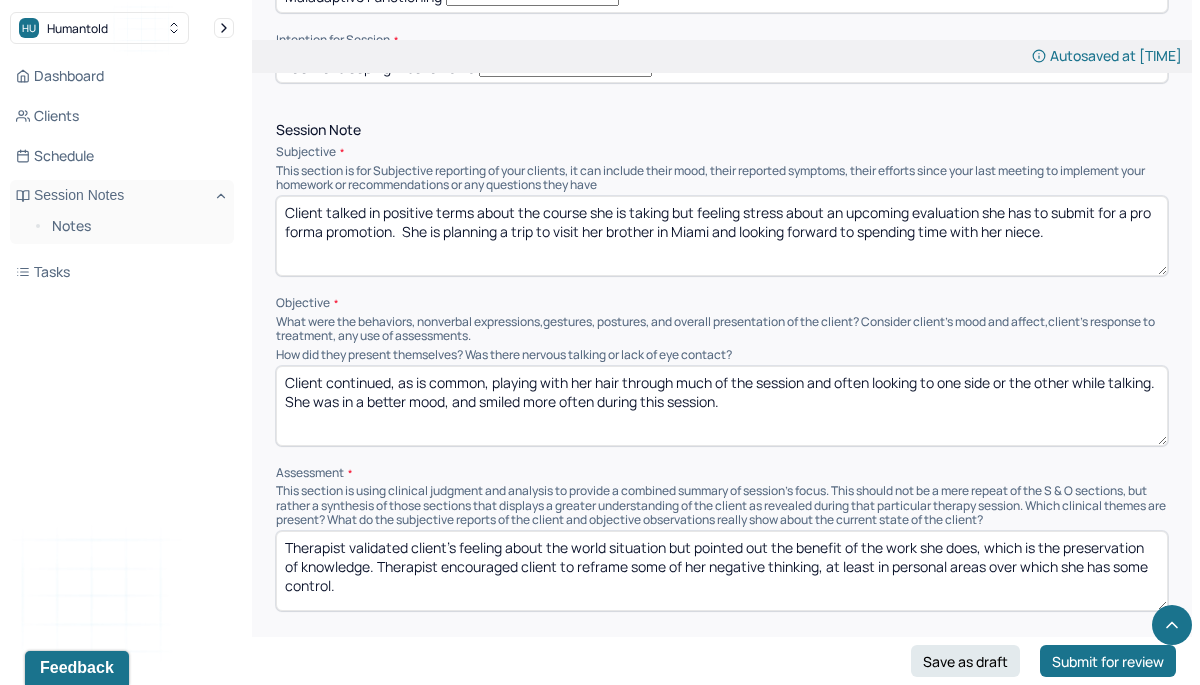 type on "Client continued, as is common, playing with her hair through much of the session and often looking to one side or the other while talking. She was in a better mood, and smiled more often during this session." 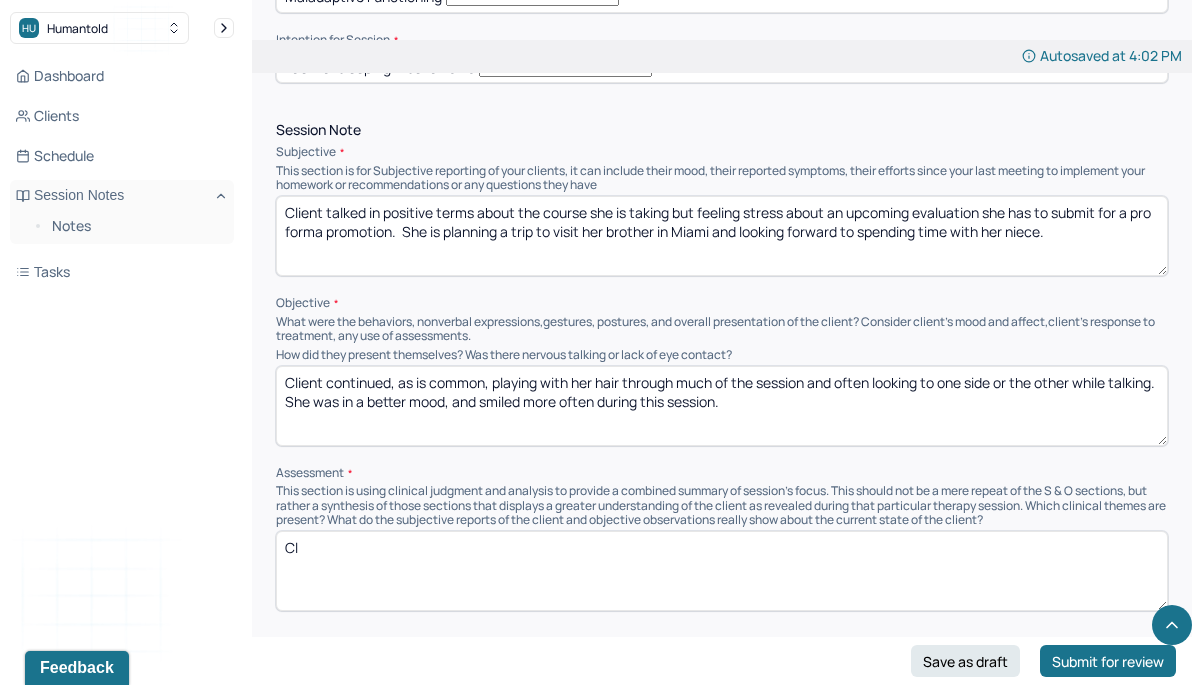 type on "C" 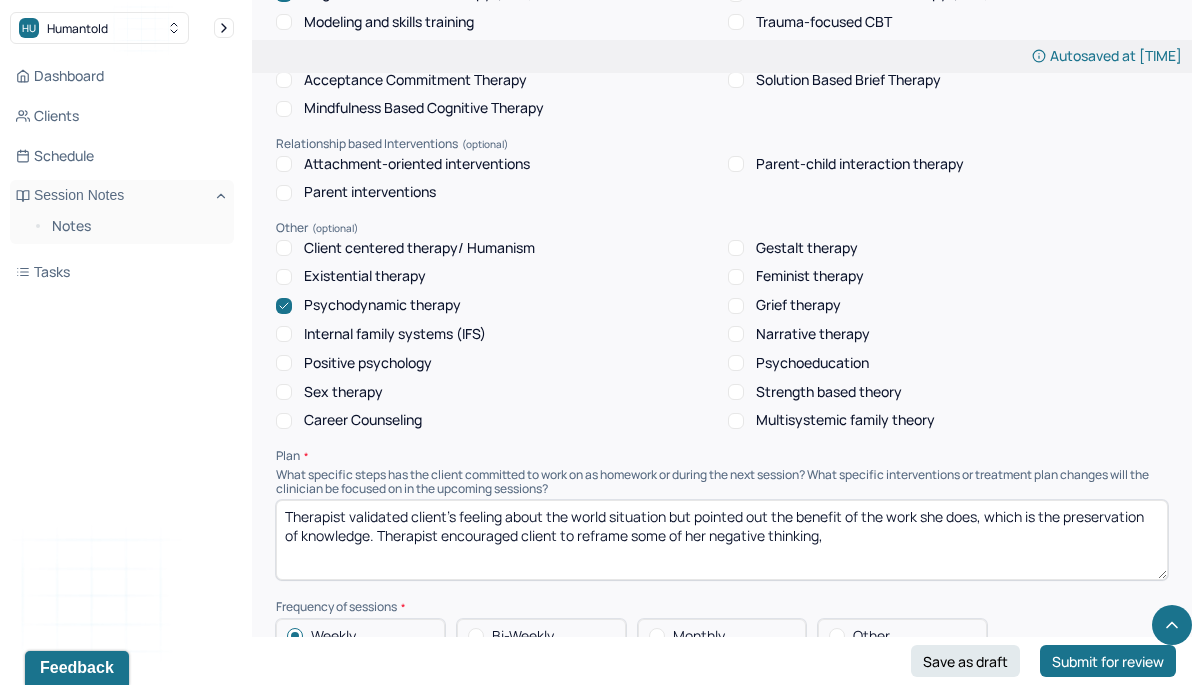 scroll, scrollTop: 2107, scrollLeft: 0, axis: vertical 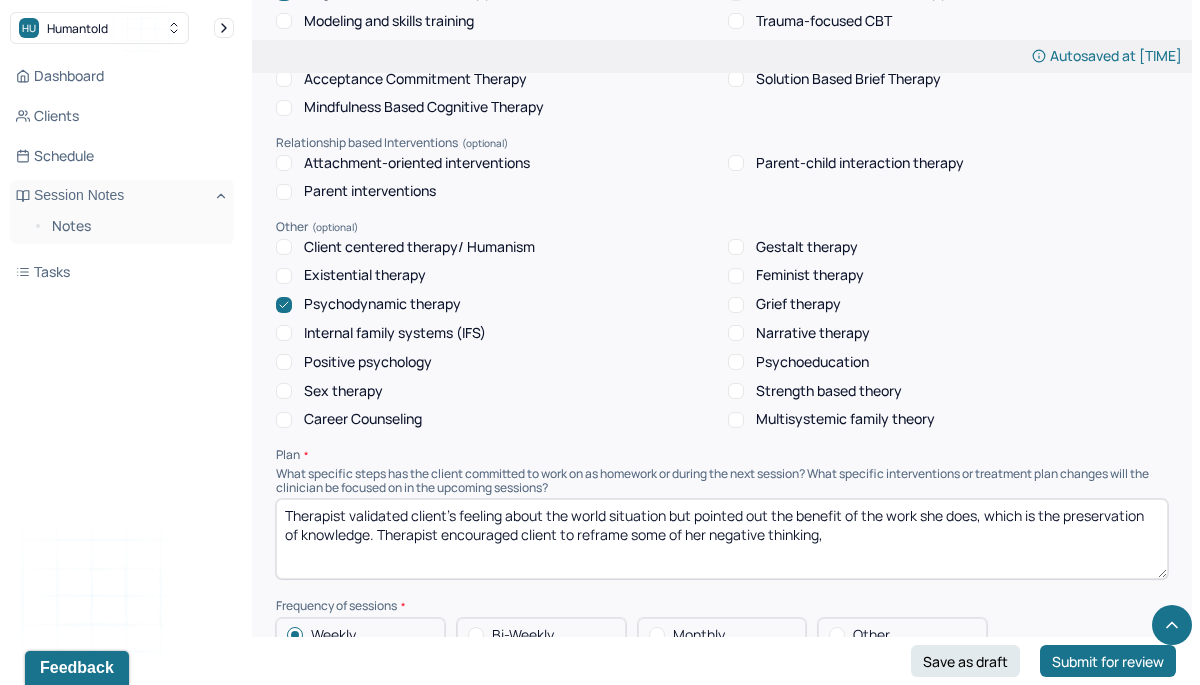 type on "Therapist pointed out that client appeared to be in a better mood this week and that she seemed to see more that was positive than negative in the class she is taking, and these are good signs." 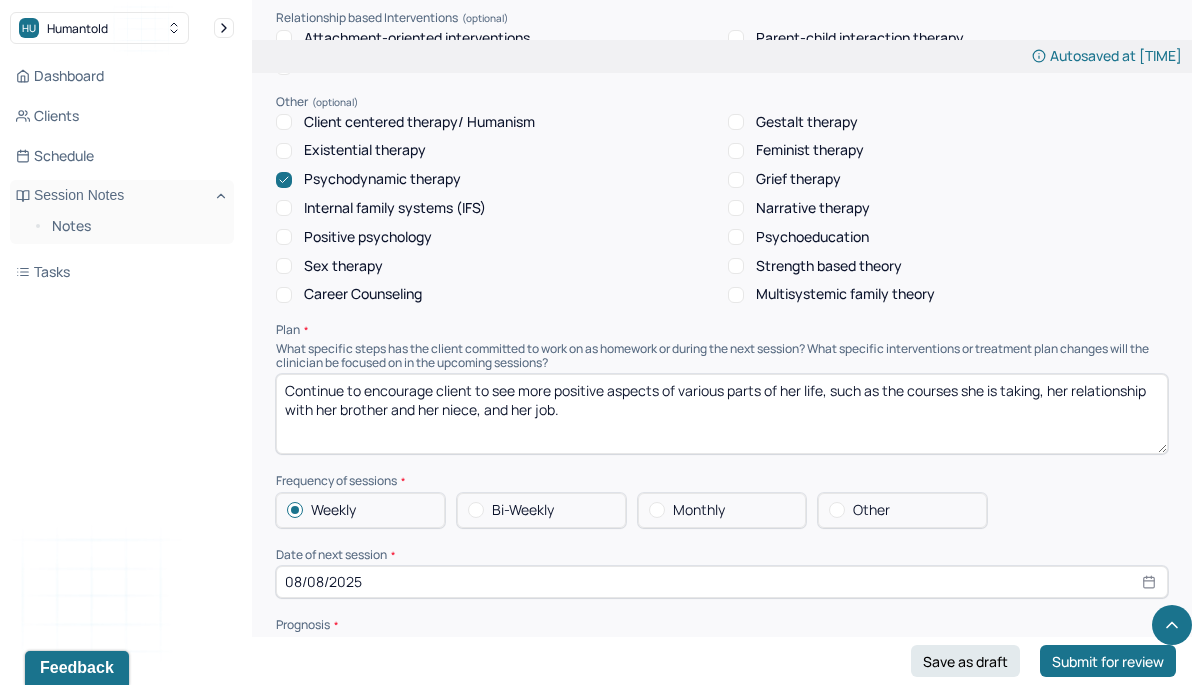 scroll, scrollTop: 2285, scrollLeft: 0, axis: vertical 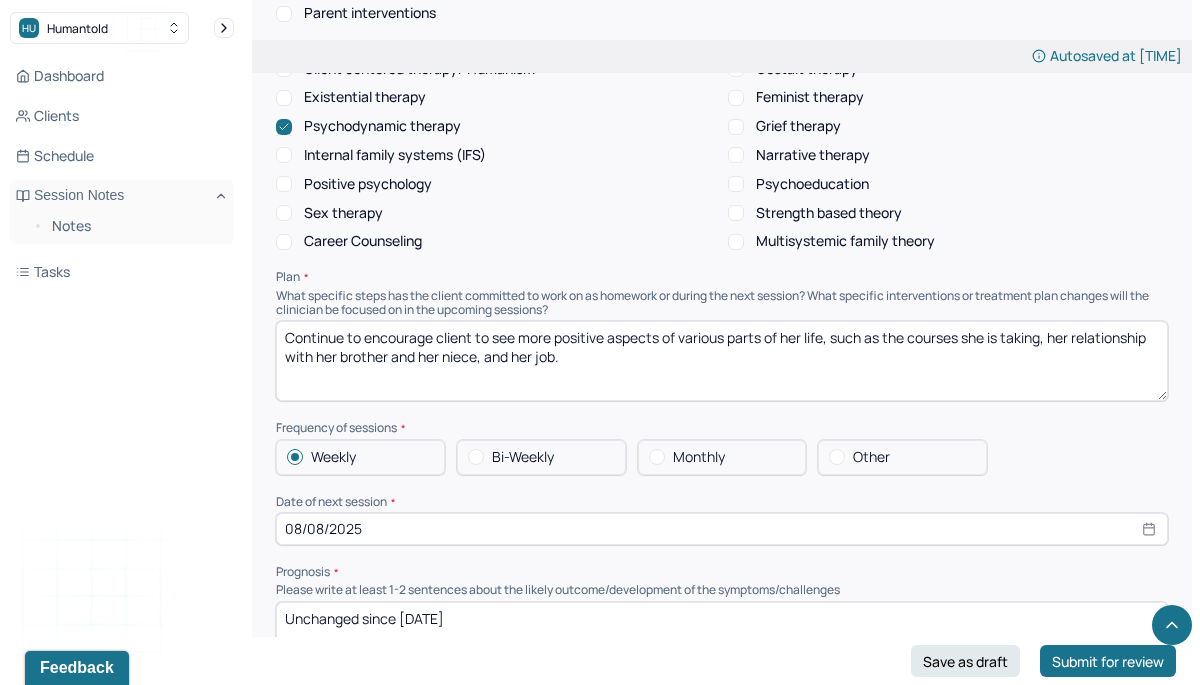 type on "Continue to encourage client to see more positive aspects of various parts of her life, such as the courses she is taking, her relationship with her brother and her niece, and her job." 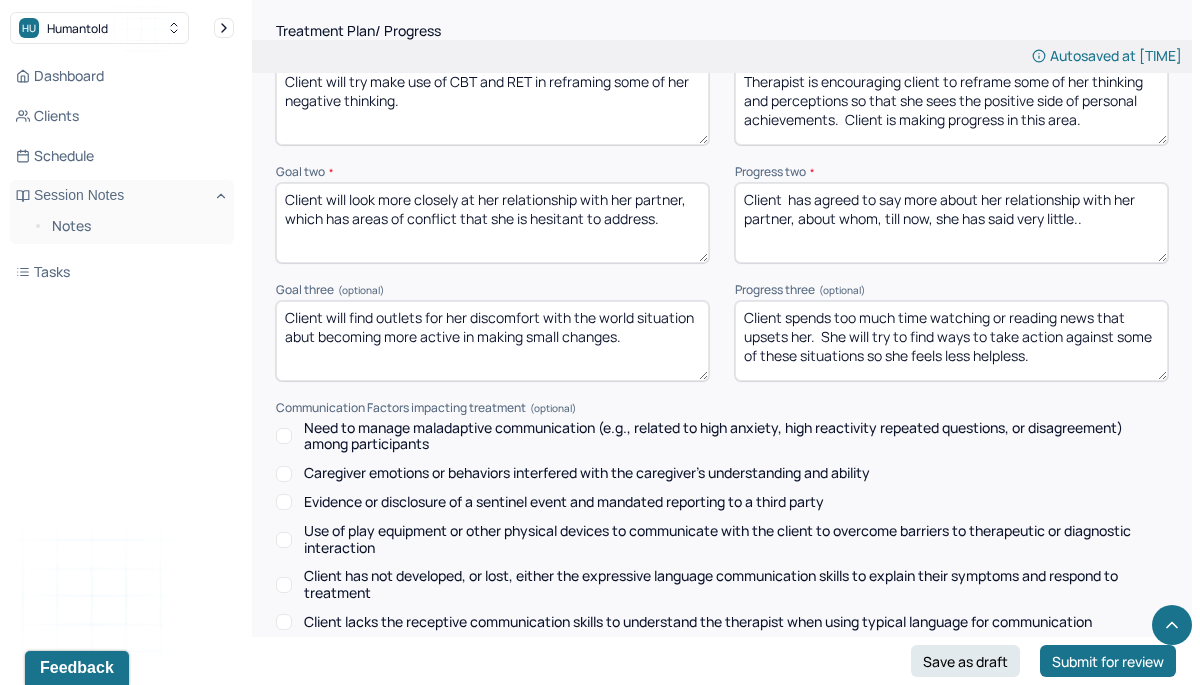 scroll, scrollTop: 3133, scrollLeft: 0, axis: vertical 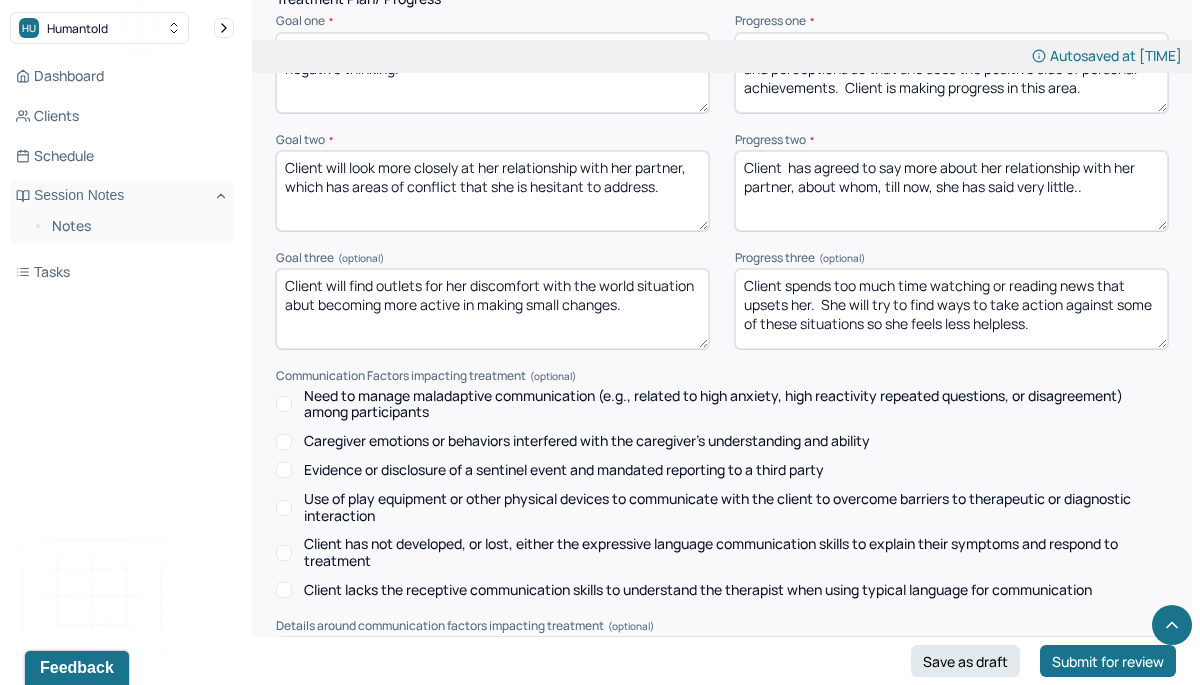 type on "Unchanged since 7/25/25" 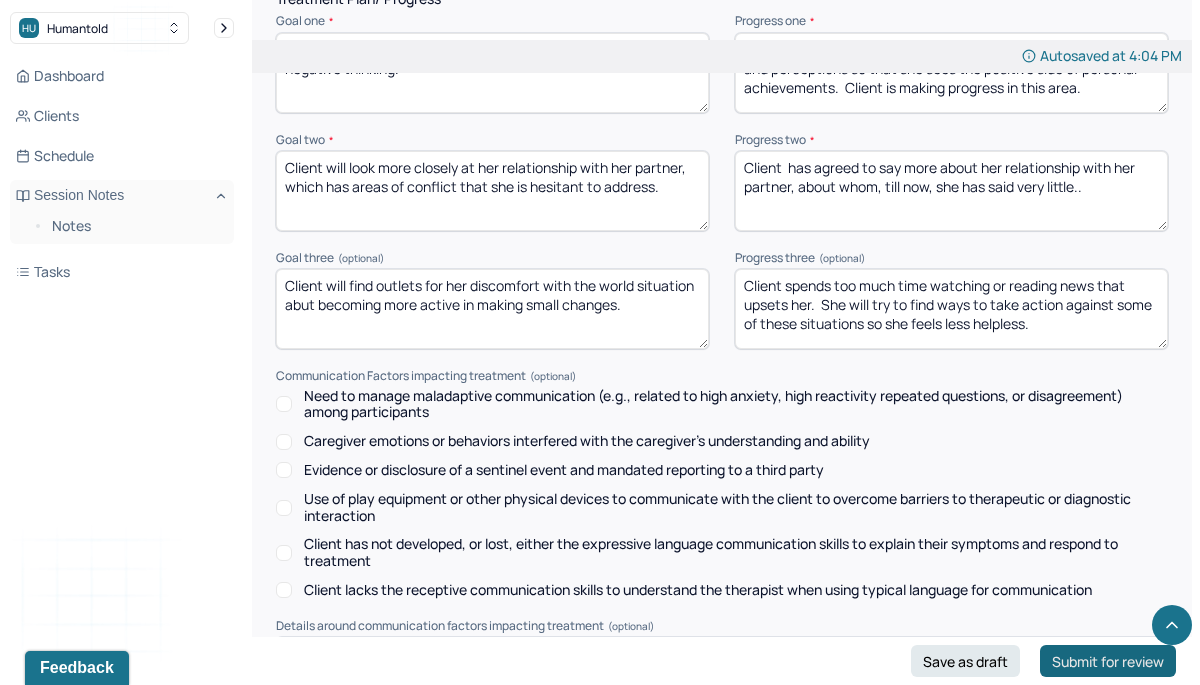 type on "AG" 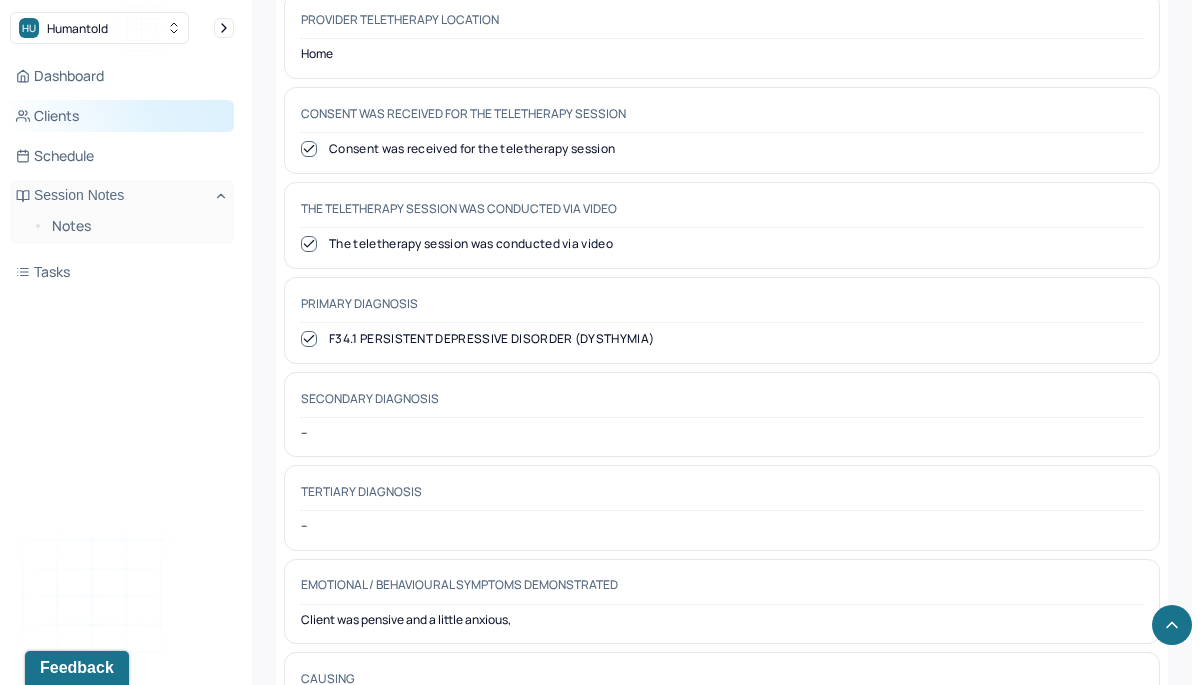 scroll, scrollTop: 942, scrollLeft: 0, axis: vertical 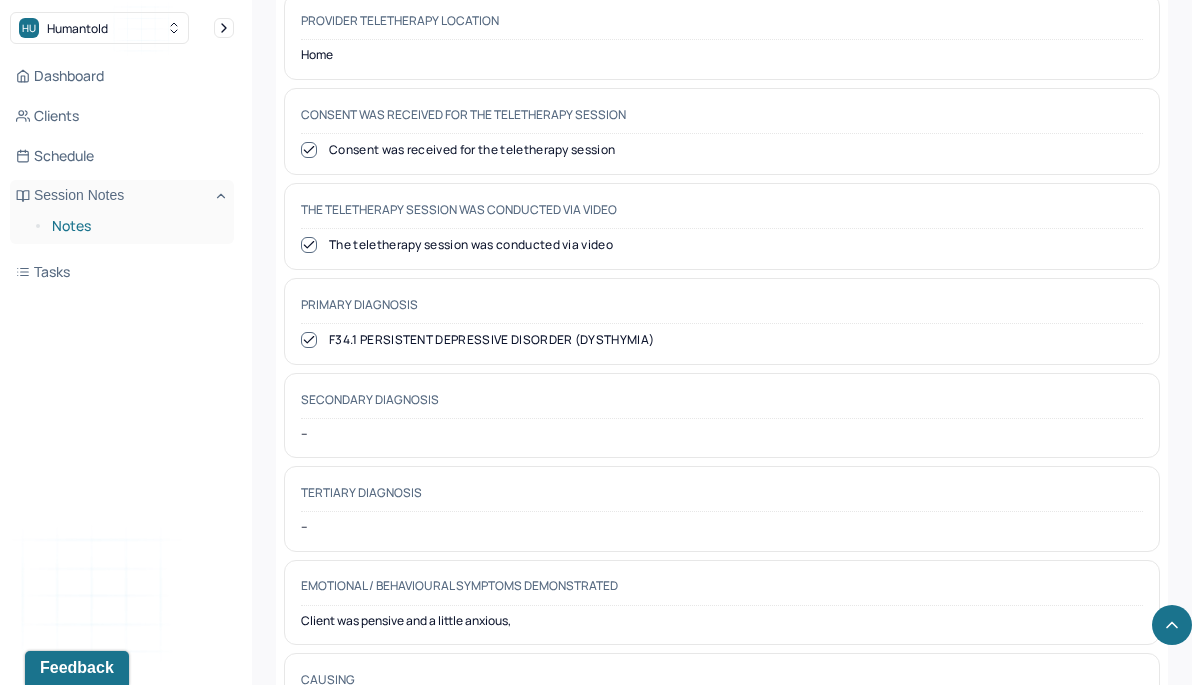 click on "Notes" at bounding box center [135, 226] 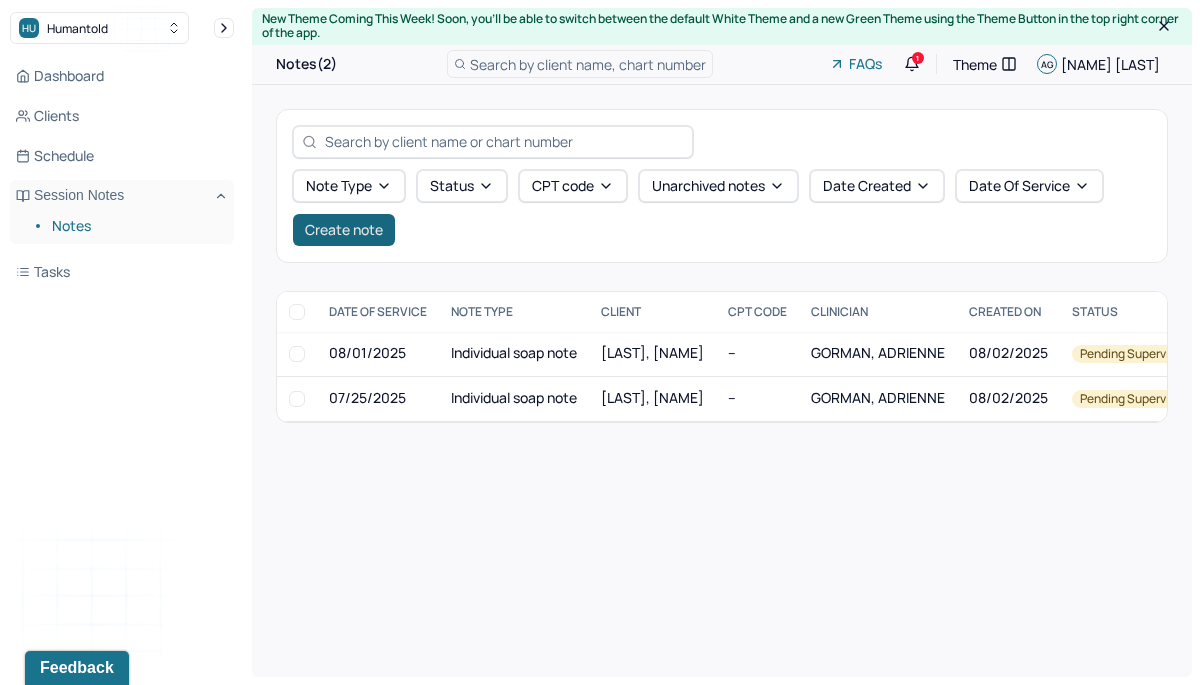 click on "Create note" at bounding box center [344, 230] 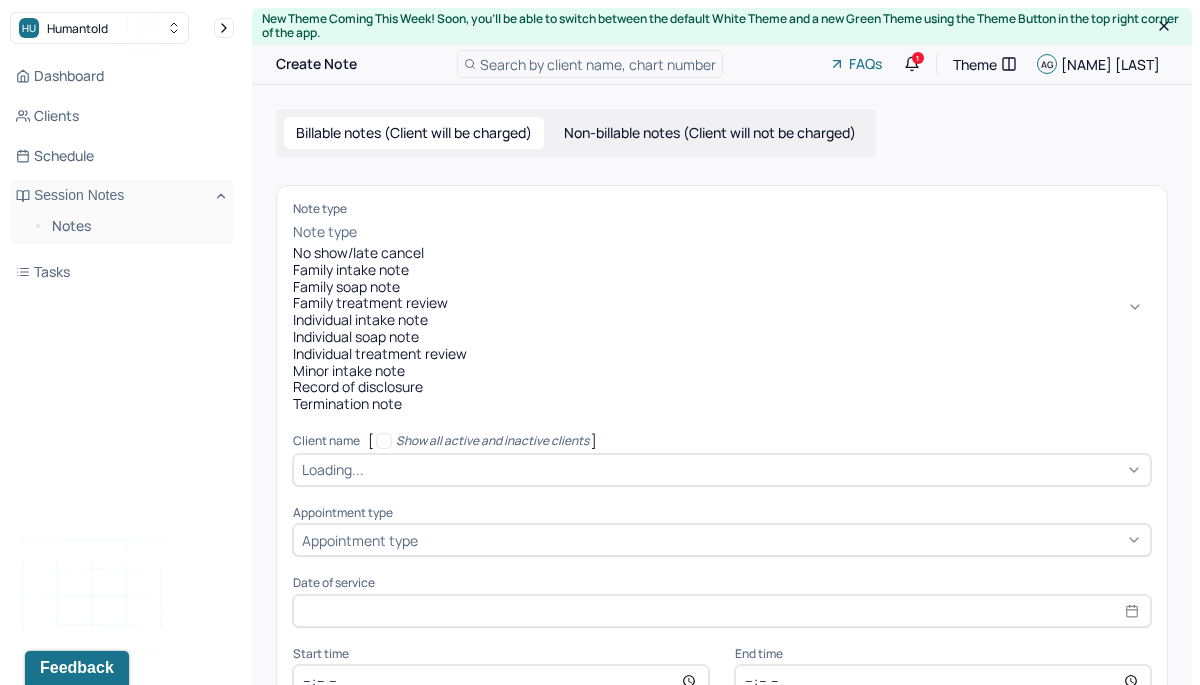 click on "Note type" at bounding box center [722, 232] 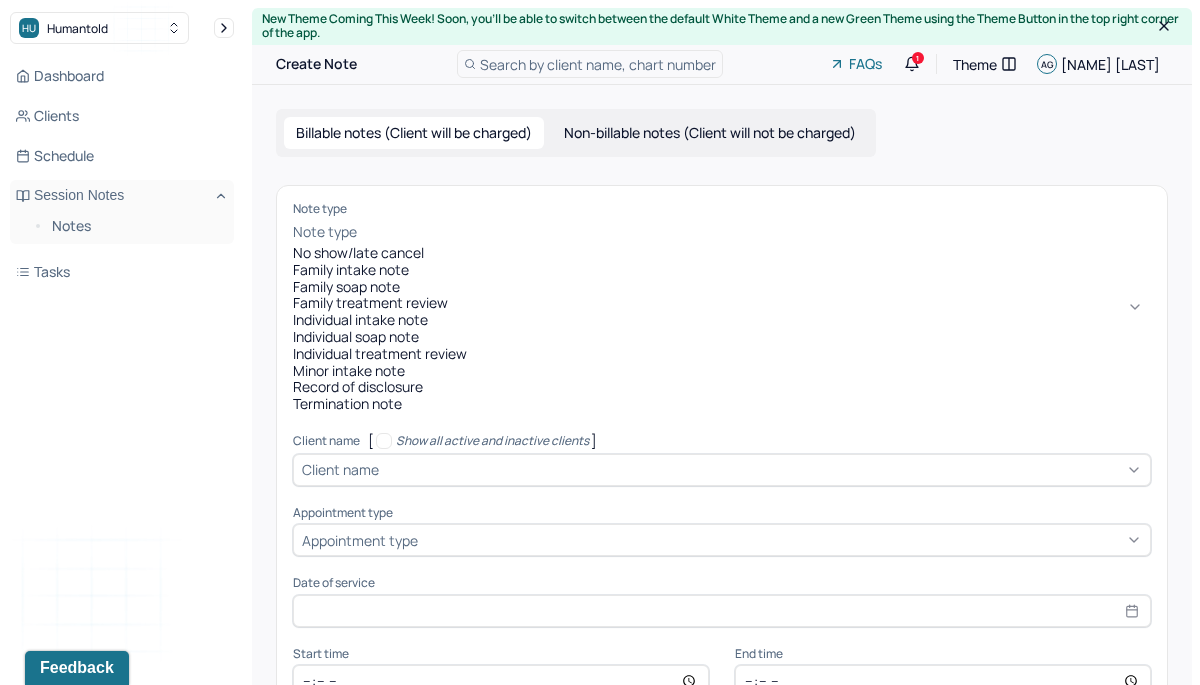 click on "Individual soap note" at bounding box center [722, 337] 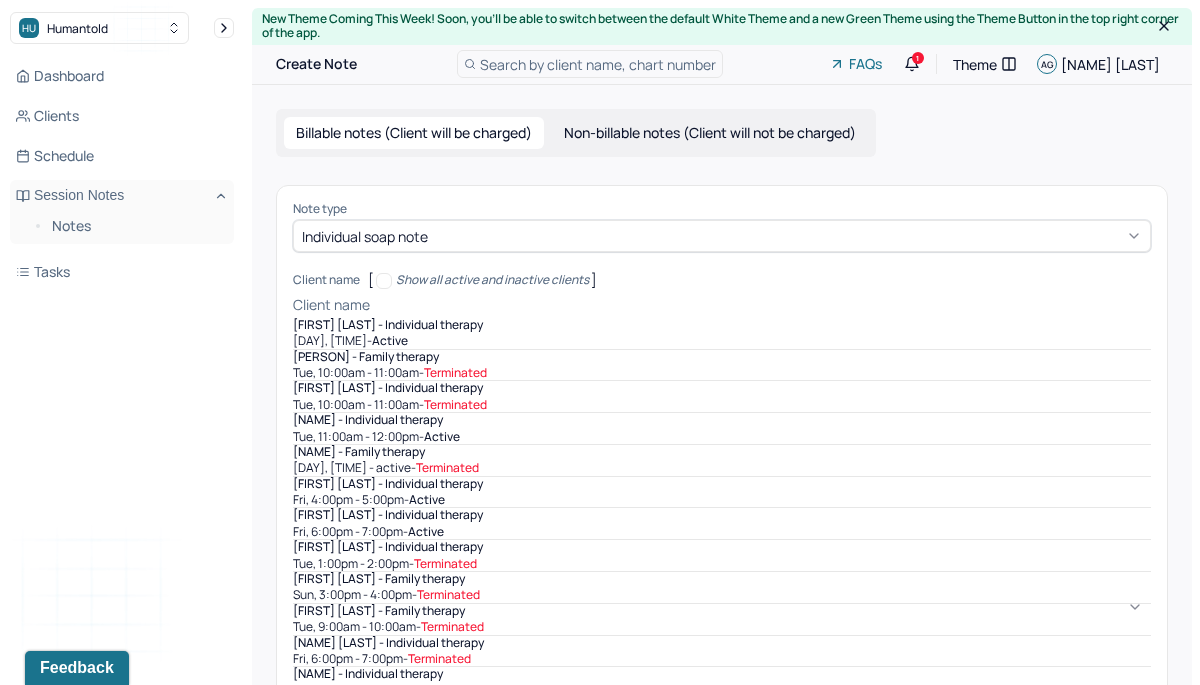 click at bounding box center (762, 305) 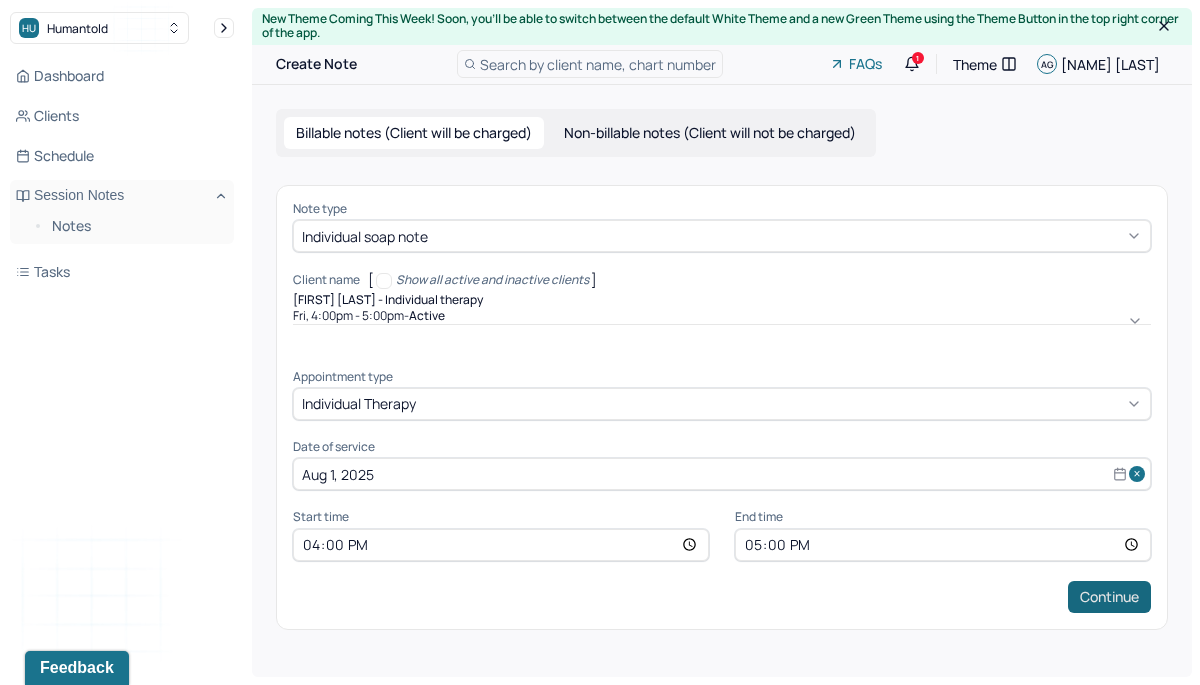 click on "Continue" at bounding box center (1109, 597) 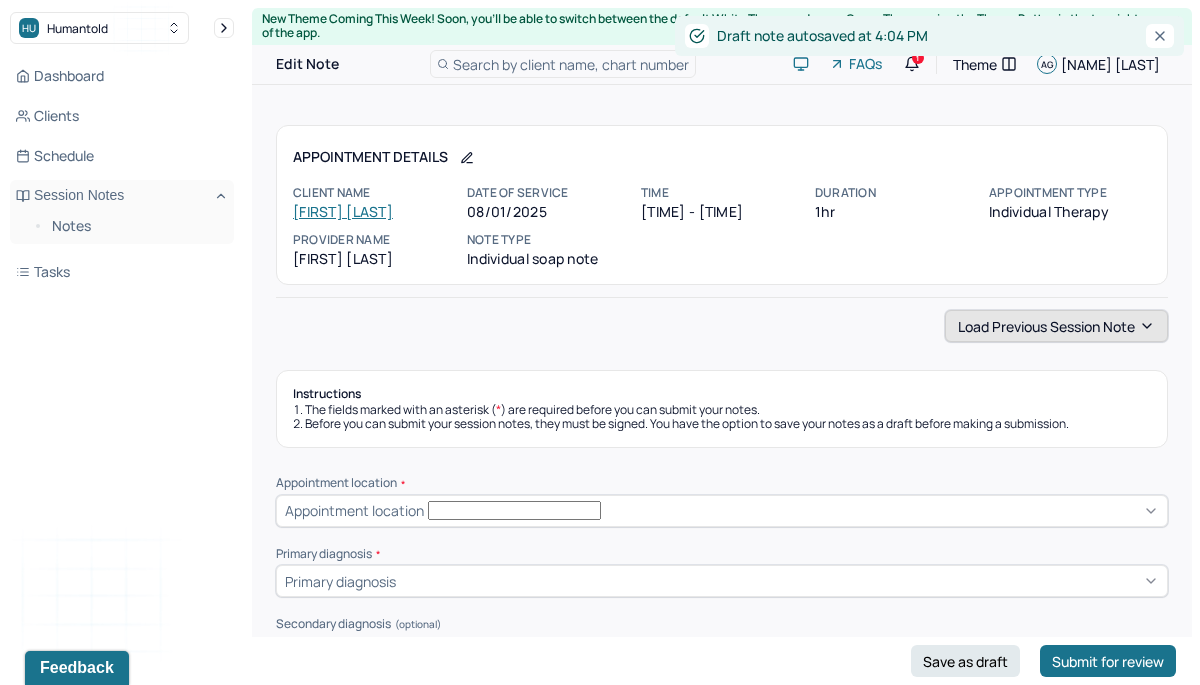 click on "Load previous session note" at bounding box center [1056, 326] 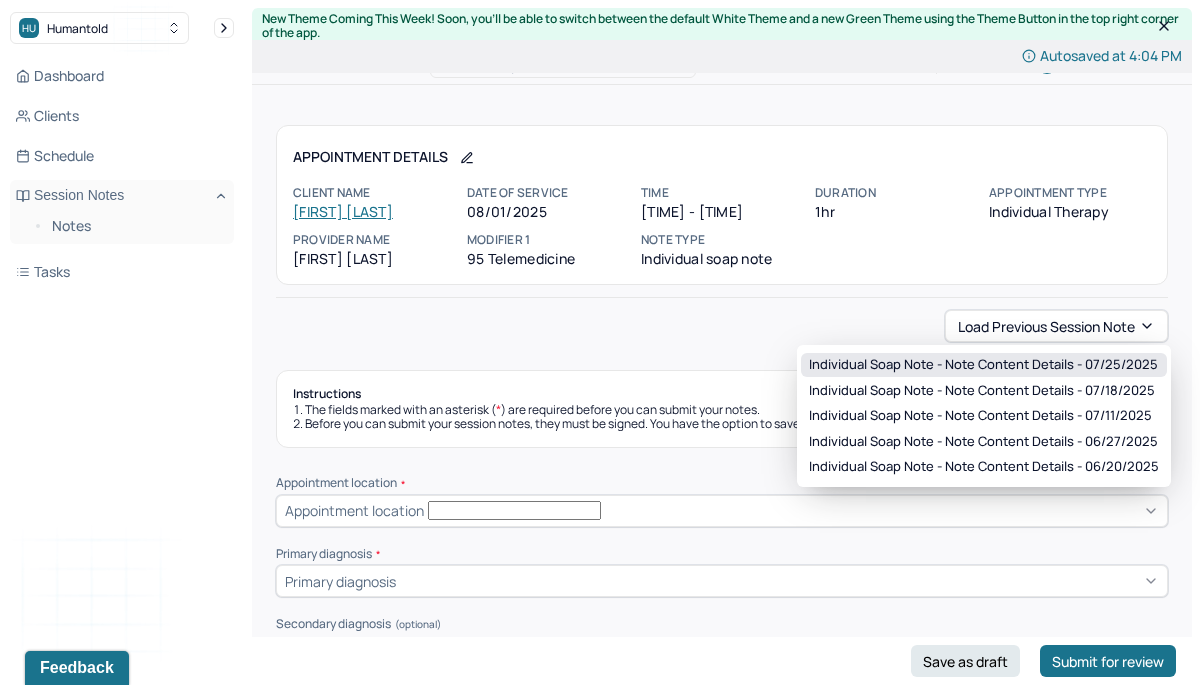 click on "Individual soap note   - Note content Details -   07/25/2025" at bounding box center [983, 365] 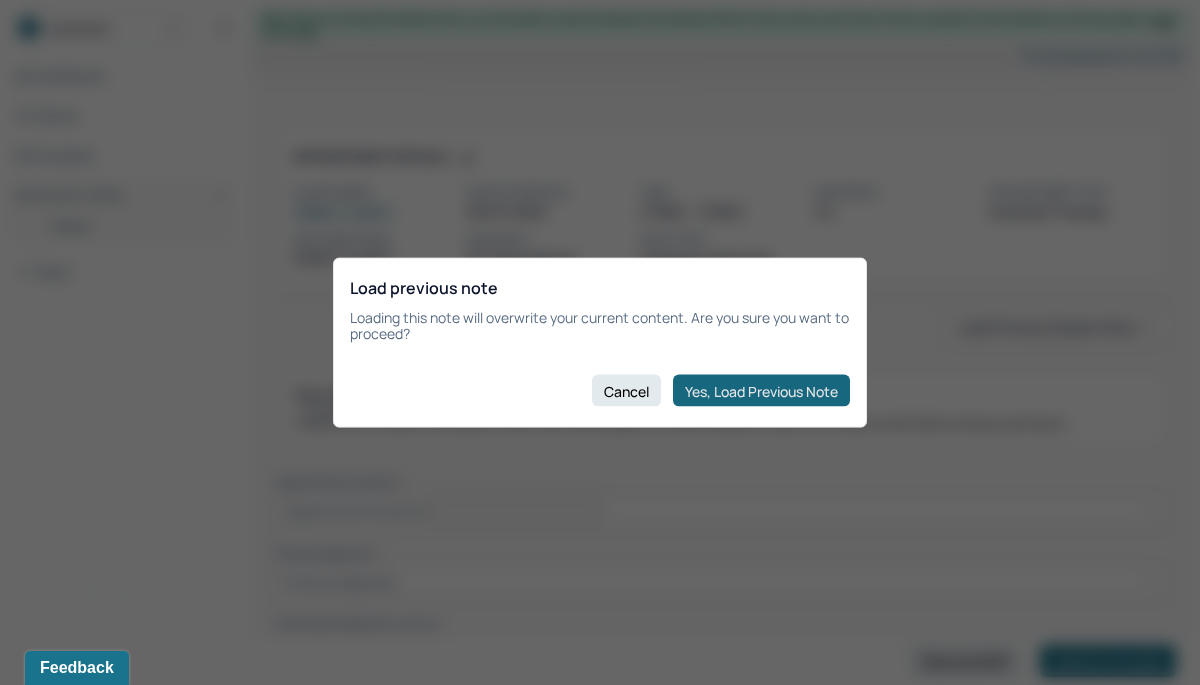 click on "Yes, Load Previous Note" at bounding box center (761, 391) 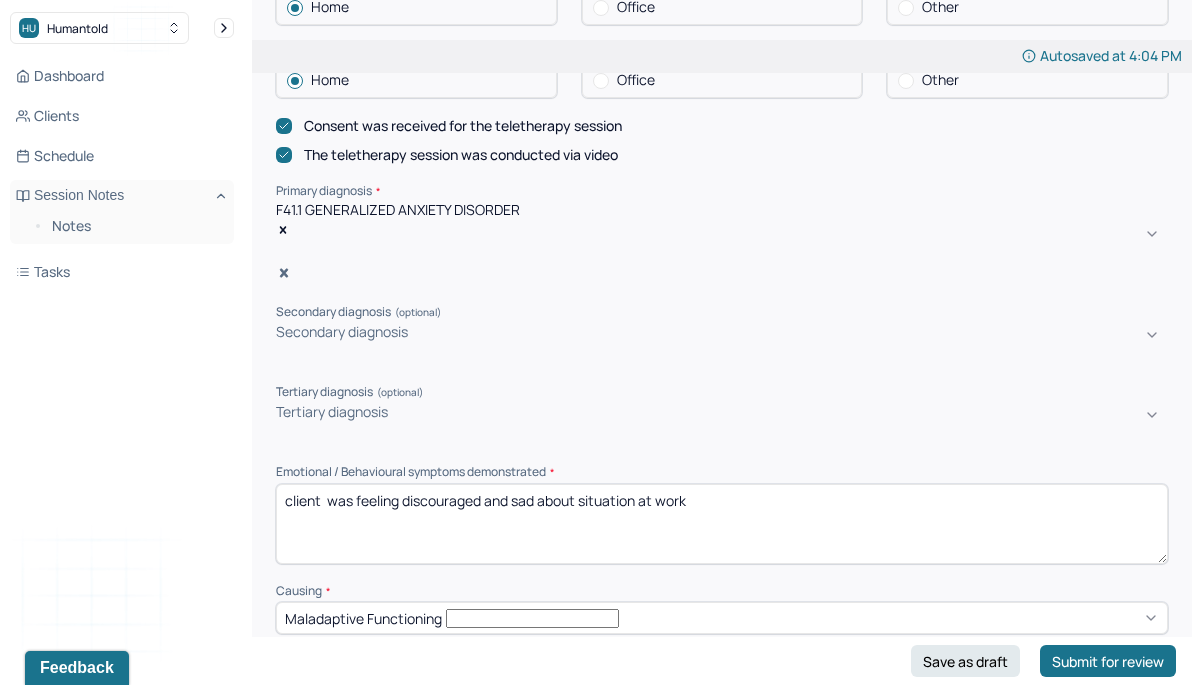 scroll, scrollTop: 580, scrollLeft: 0, axis: vertical 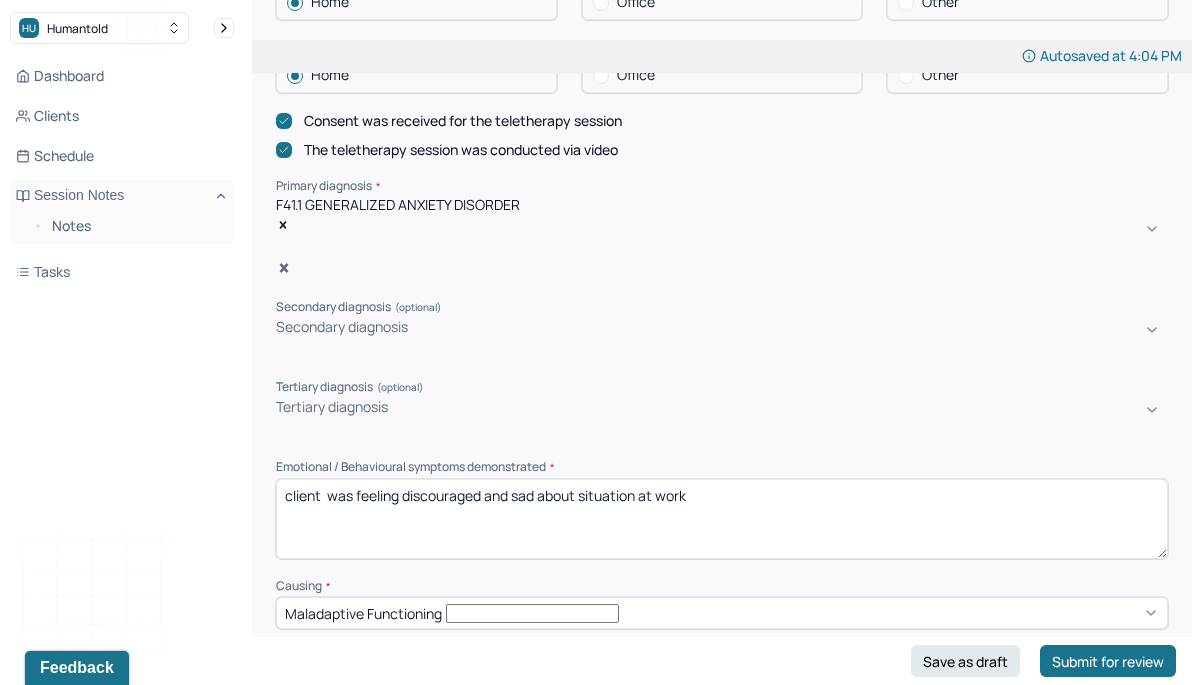 drag, startPoint x: 690, startPoint y: 432, endPoint x: 281, endPoint y: 440, distance: 409.07825 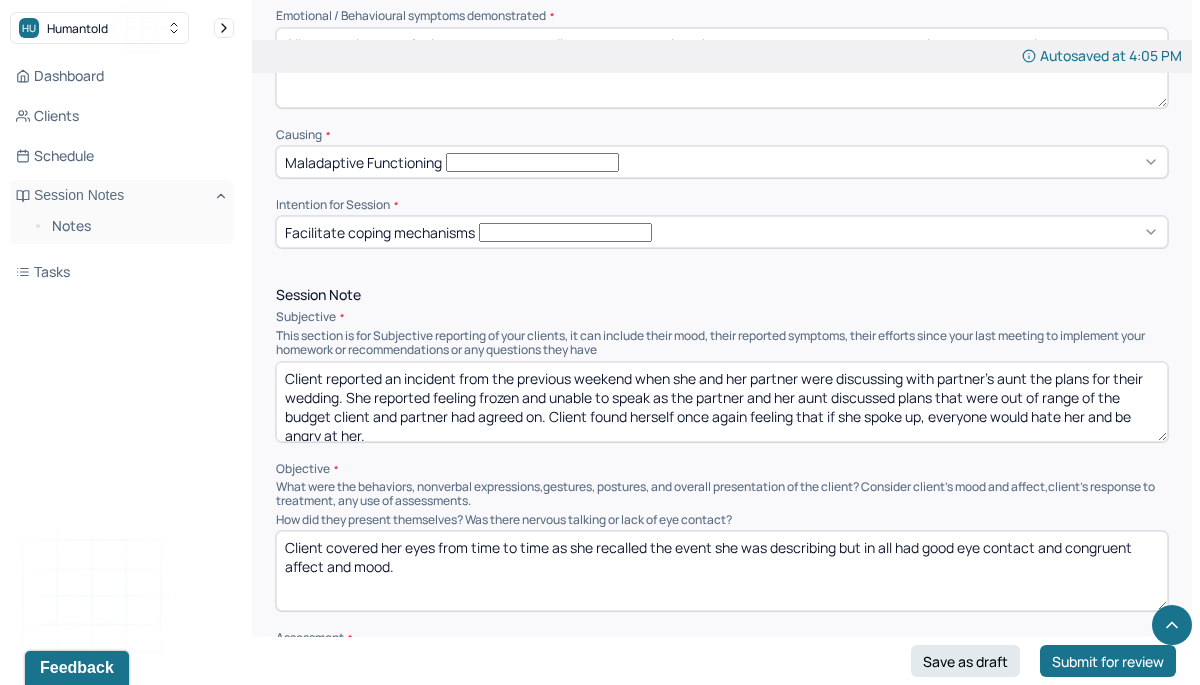 scroll, scrollTop: 1047, scrollLeft: 0, axis: vertical 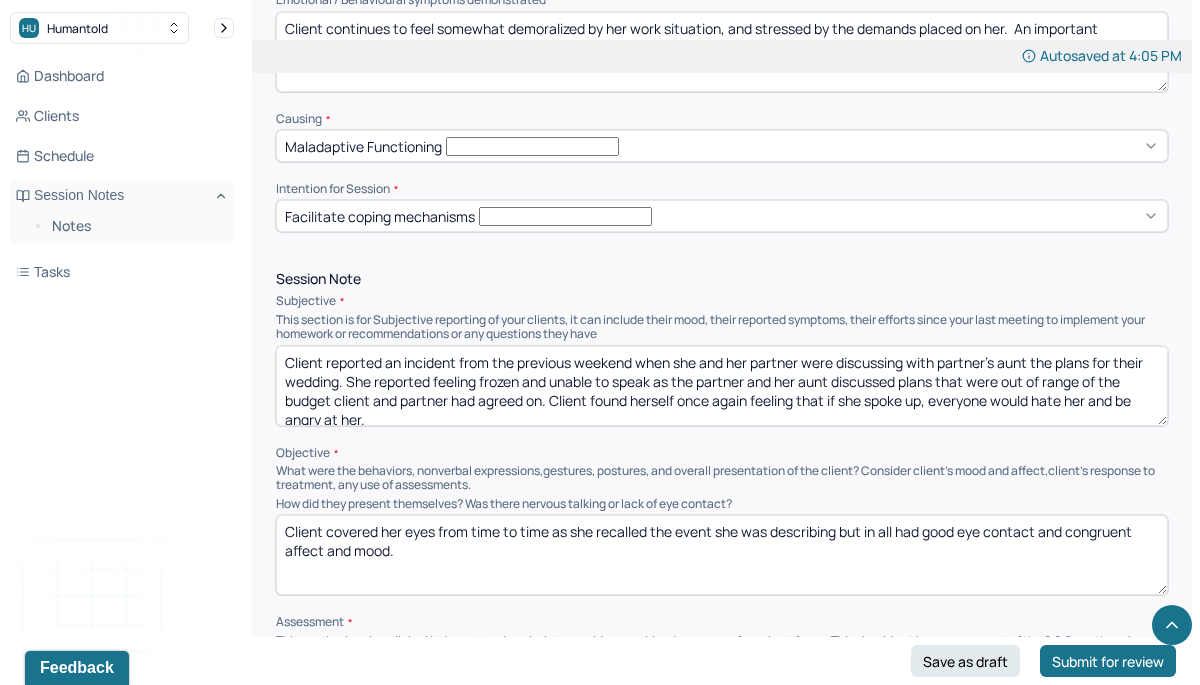 type on "Client continues to feel somewhat demoralized by her work situation, and stressed by the demands placed on her.  An important colleague is leaving, and she is concerned that he will not be replaced because of a hiring freeze." 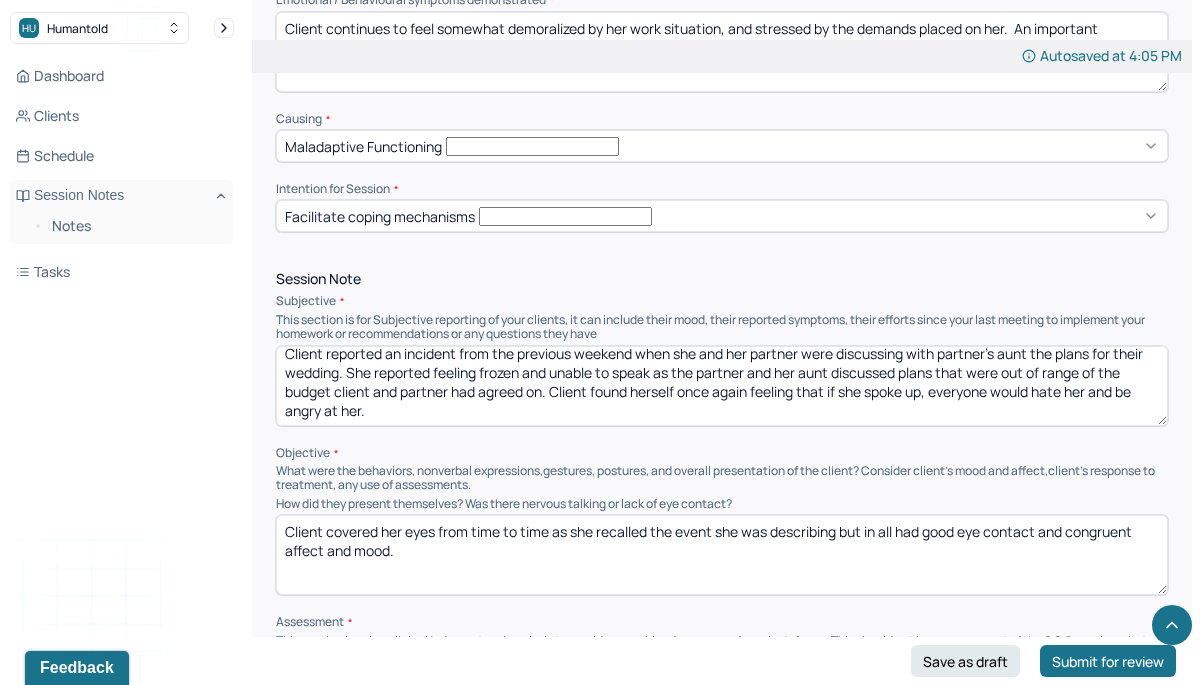 drag, startPoint x: 286, startPoint y: 297, endPoint x: 286, endPoint y: 373, distance: 76 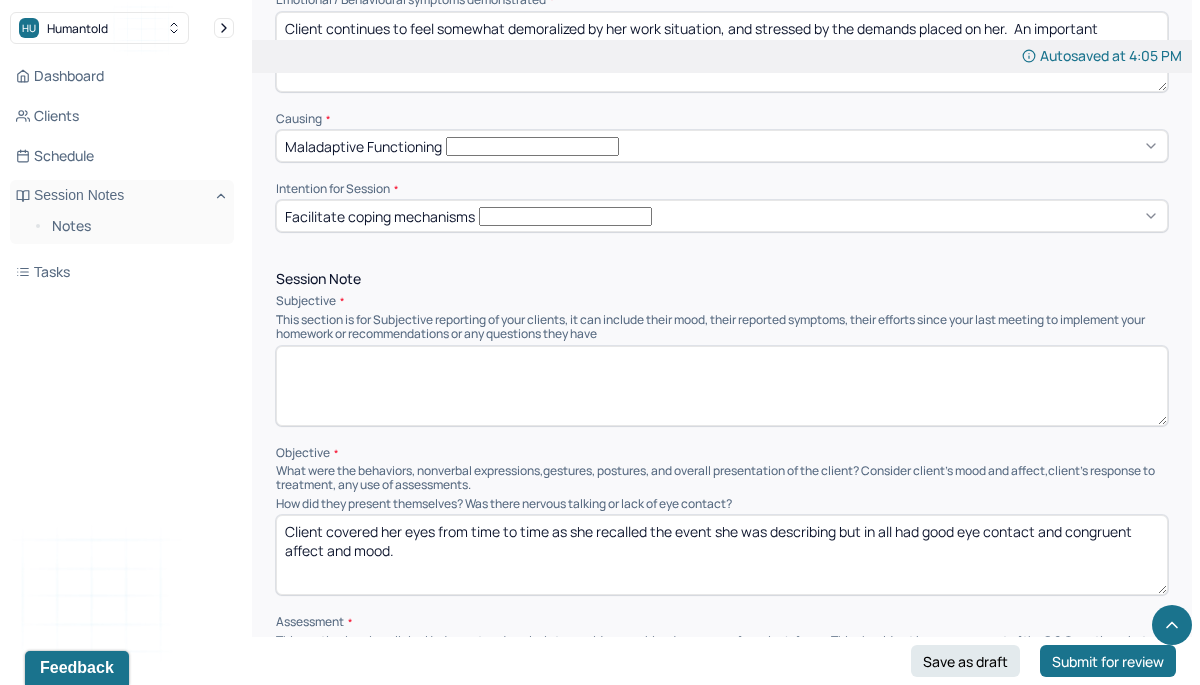 scroll, scrollTop: 0, scrollLeft: 0, axis: both 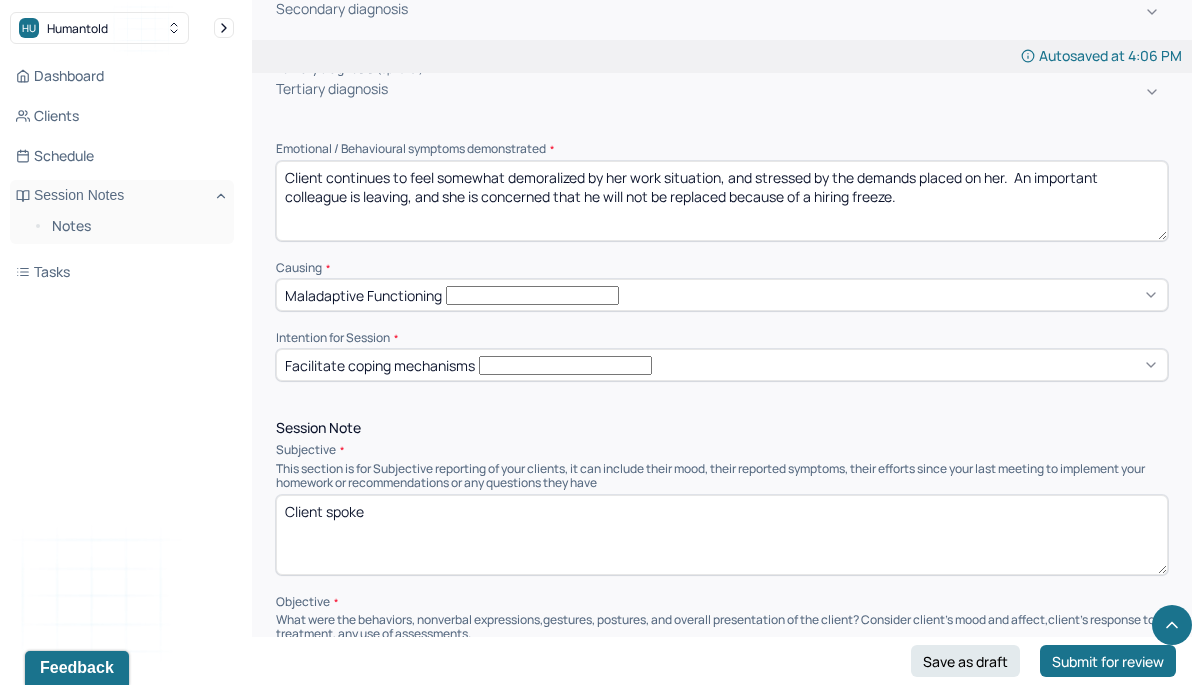 type on "Client spoke" 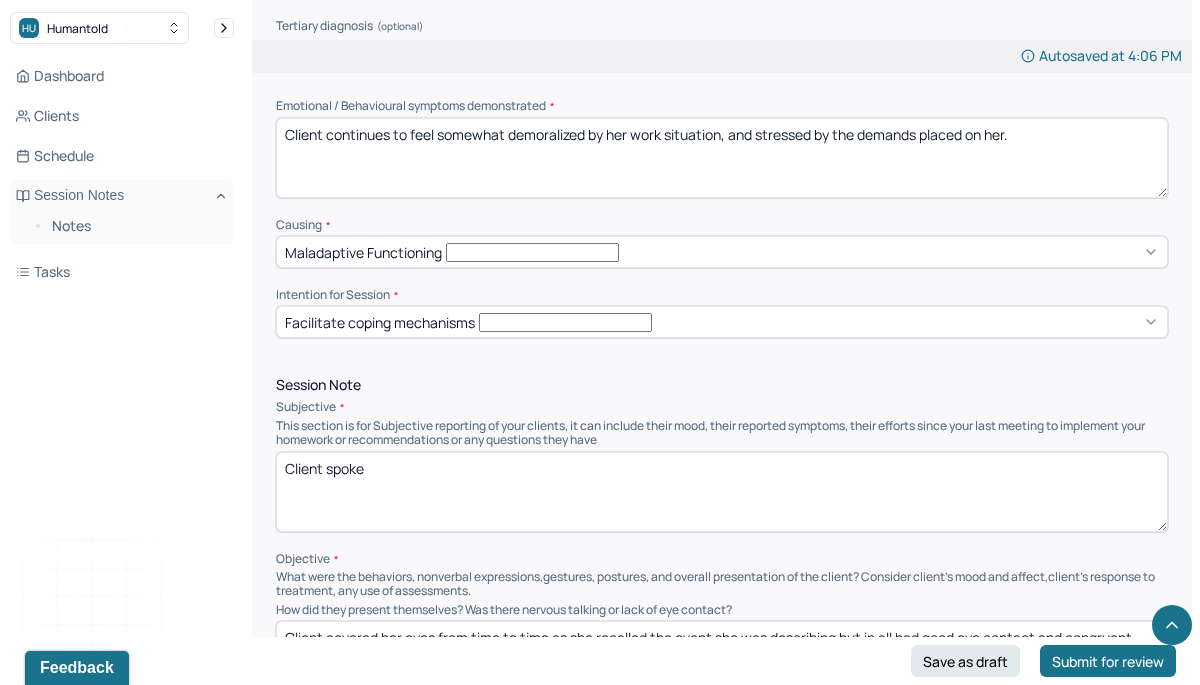 scroll, scrollTop: 944, scrollLeft: 0, axis: vertical 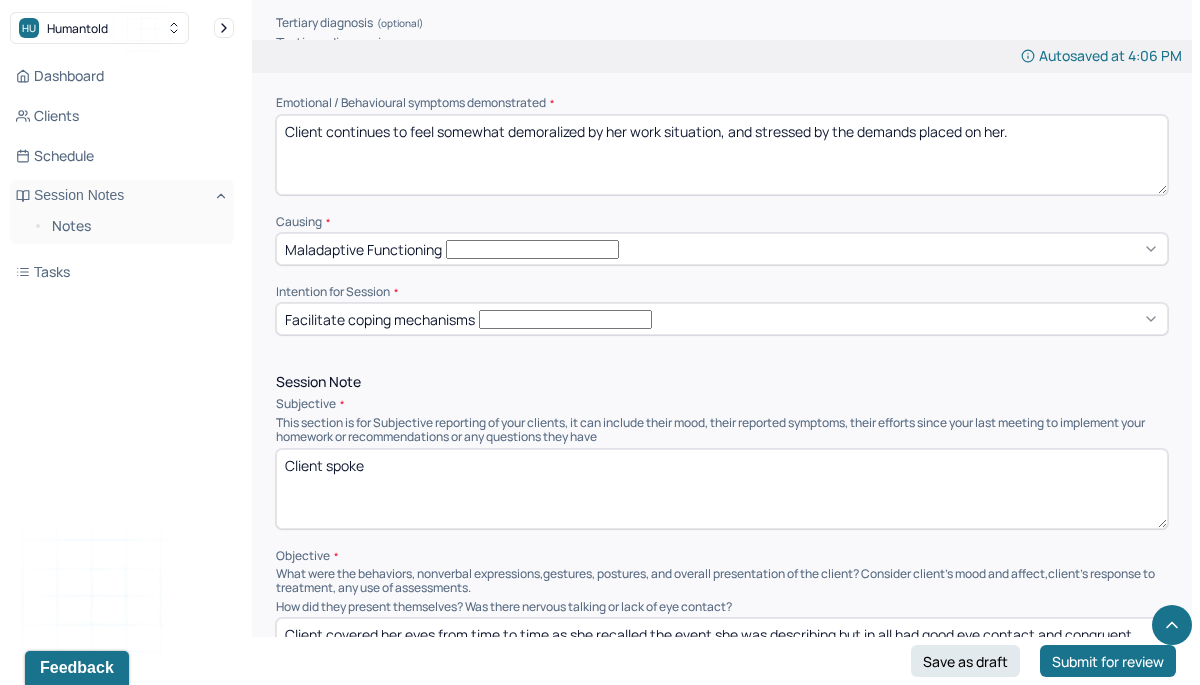 type on "Client continues to feel somewhat demoralized by her work situation, and stressed by the demands placed on her." 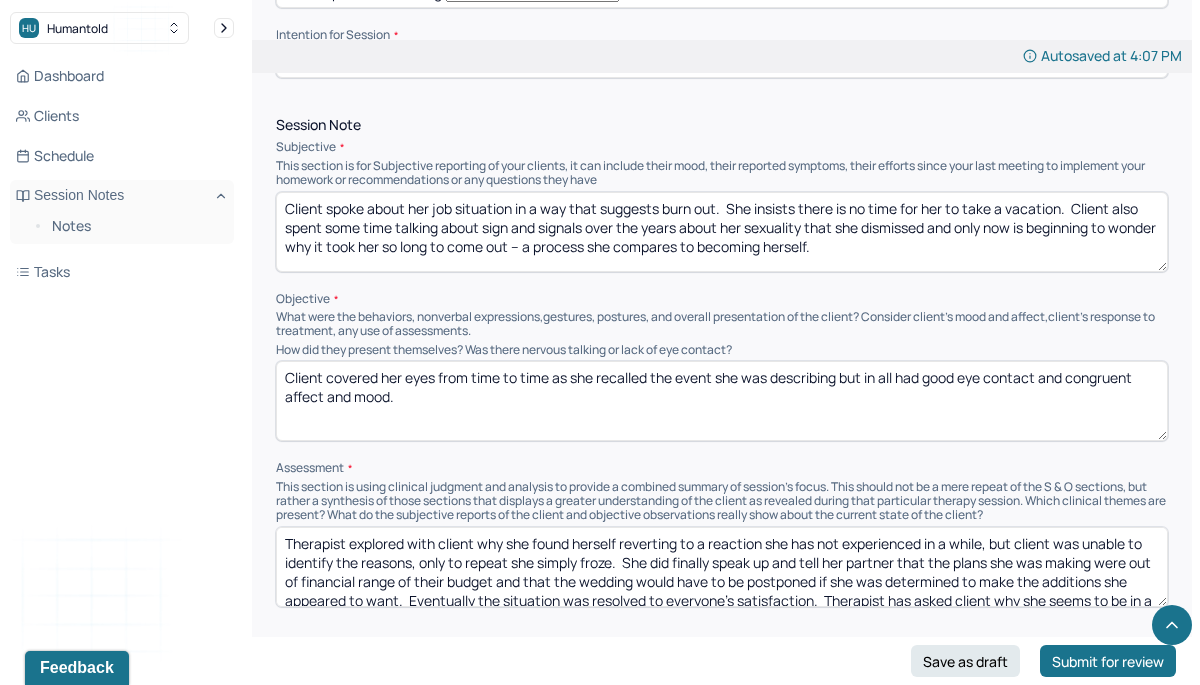 scroll, scrollTop: 1206, scrollLeft: 0, axis: vertical 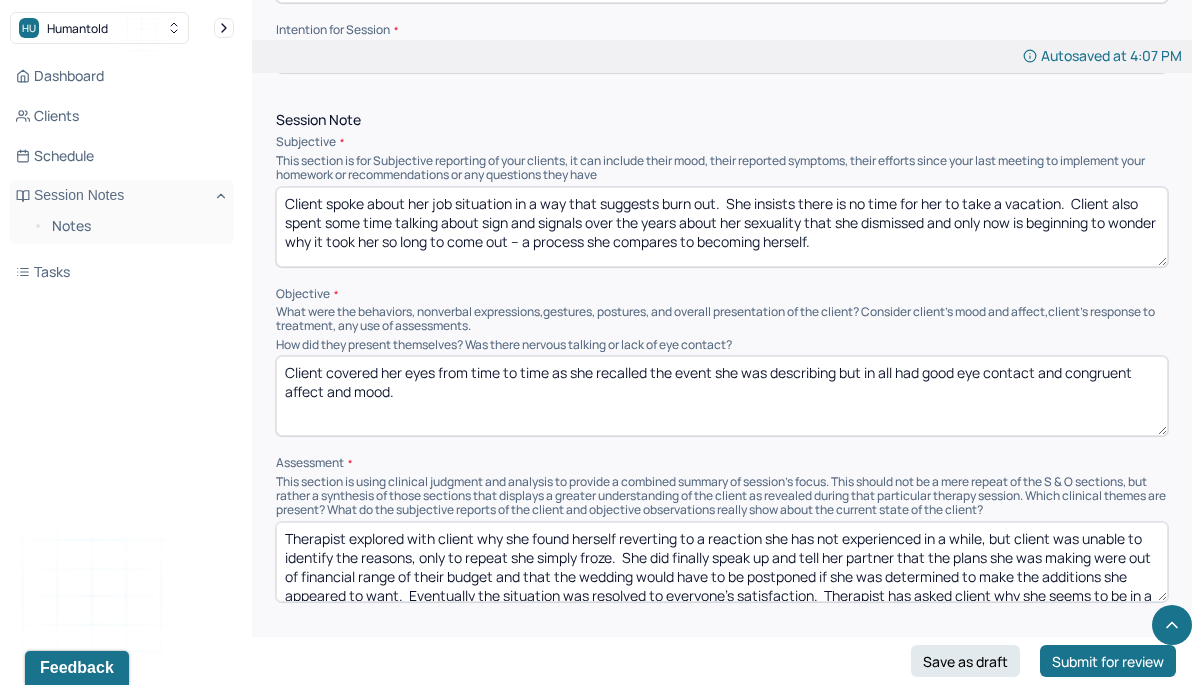 type on "Client spoke about her job situation in a way that suggests burn out.  She insists there is no time for her to take a vacation.  Client also spent some time talking about sign and signals over the years about her sexuality that she dismissed and only now is beginning to wonder why it took her so long to come out -- a process she compares to becoming herself." 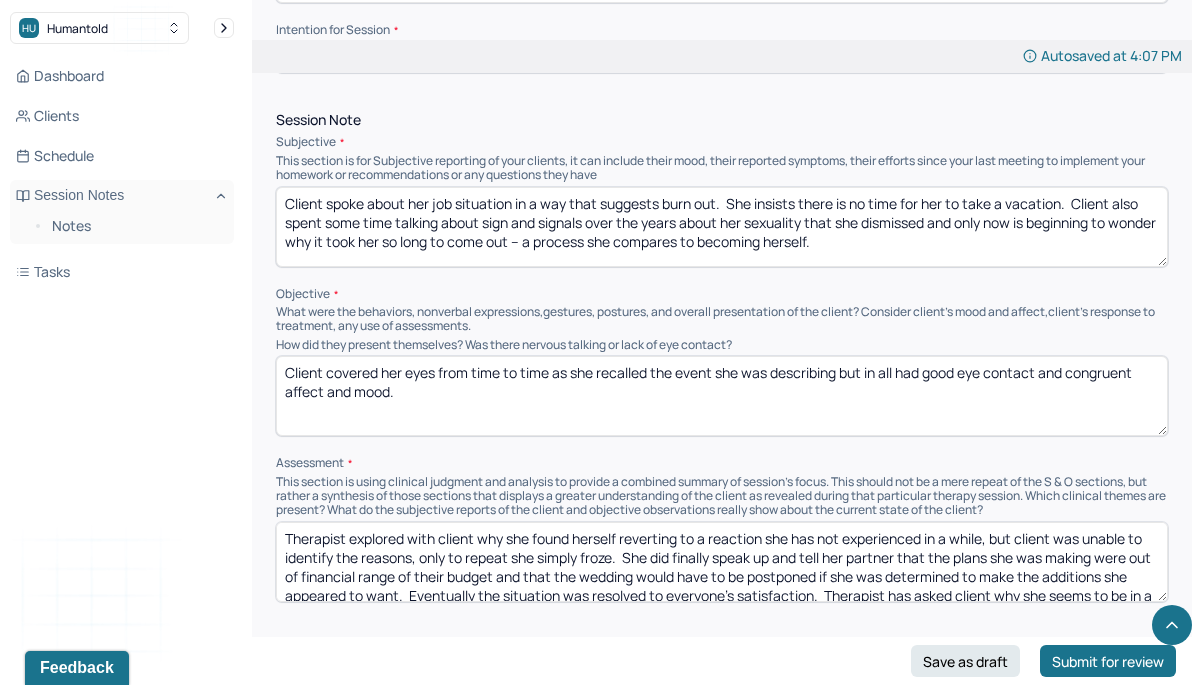 drag, startPoint x: 287, startPoint y: 309, endPoint x: 304, endPoint y: 337, distance: 32.75668 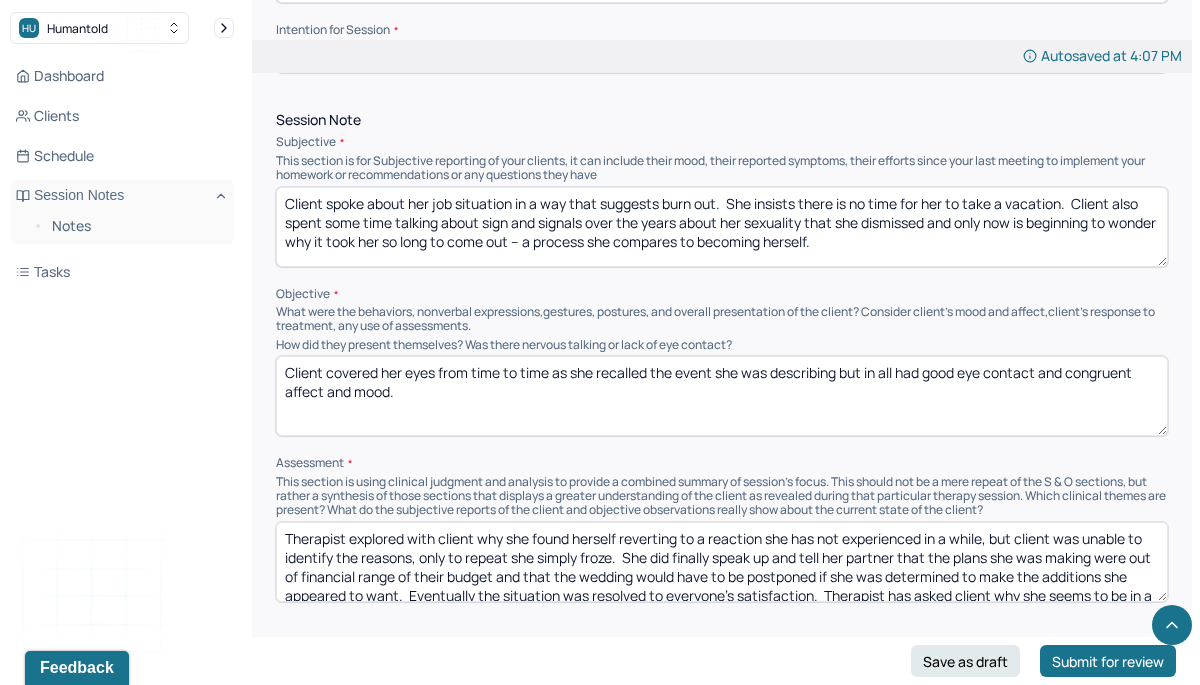 click on "Client covered her eyes from time to time as she recalled the event she was describing but in all had good eye contact and congruent affect and mood." at bounding box center [722, 396] 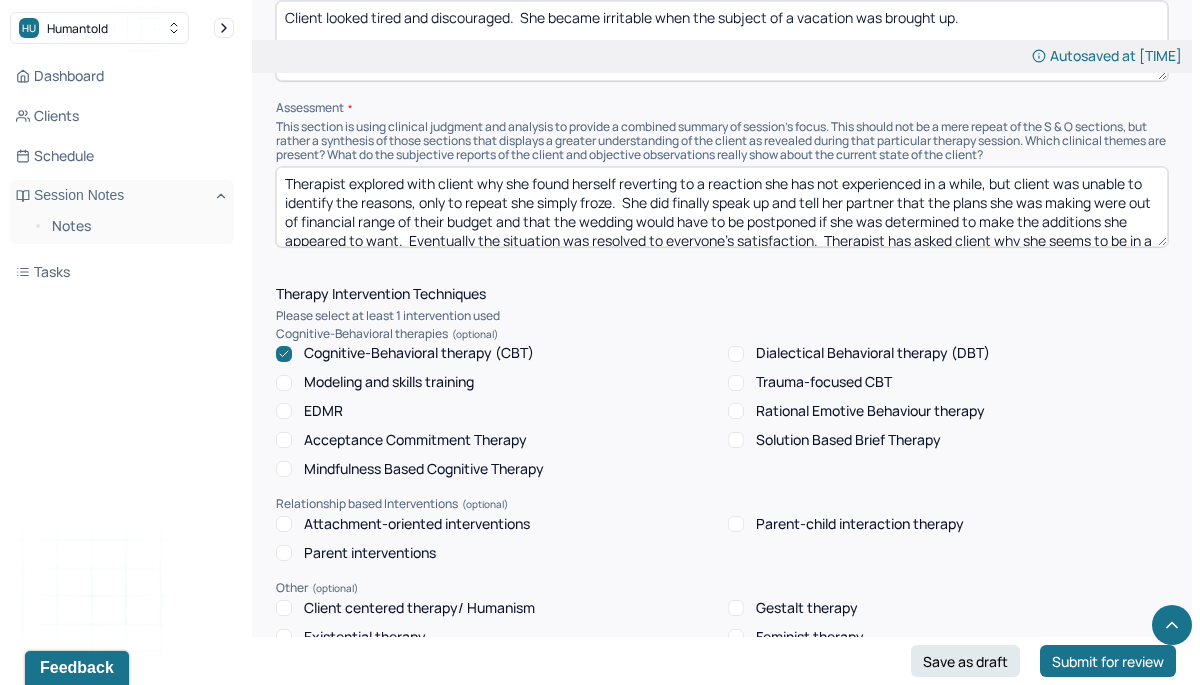 scroll, scrollTop: 1540, scrollLeft: 0, axis: vertical 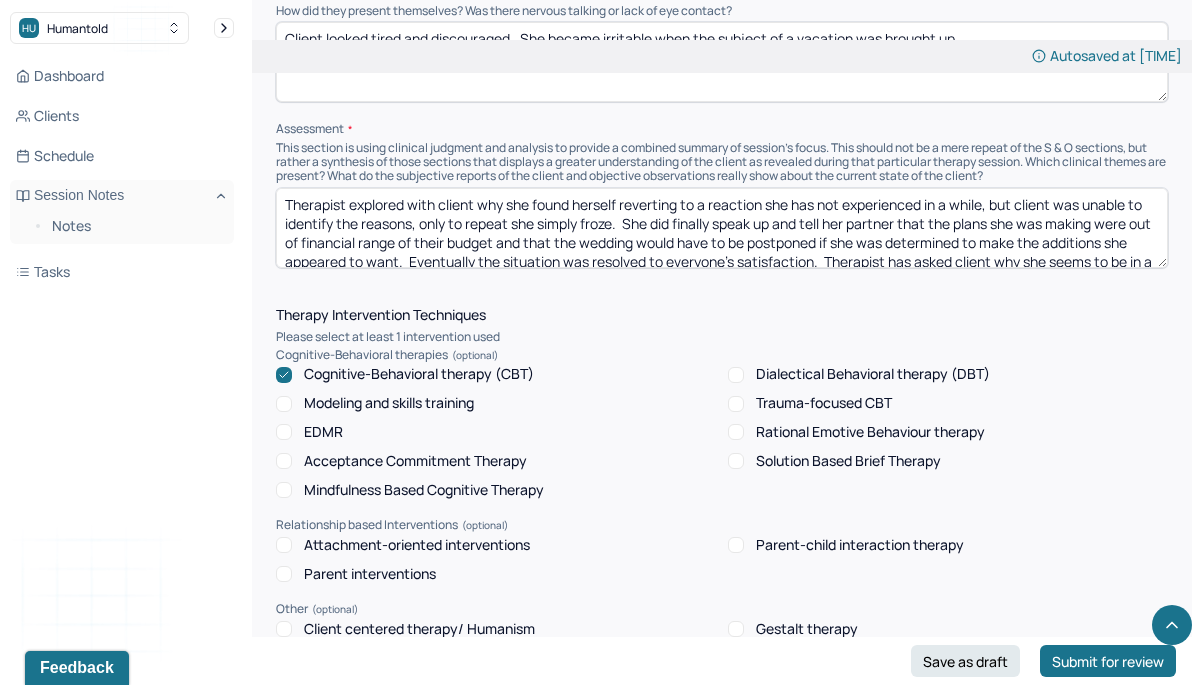 type on "Client looked tired and discouraged.  She became irritable when the subject of a vacation was brought up." 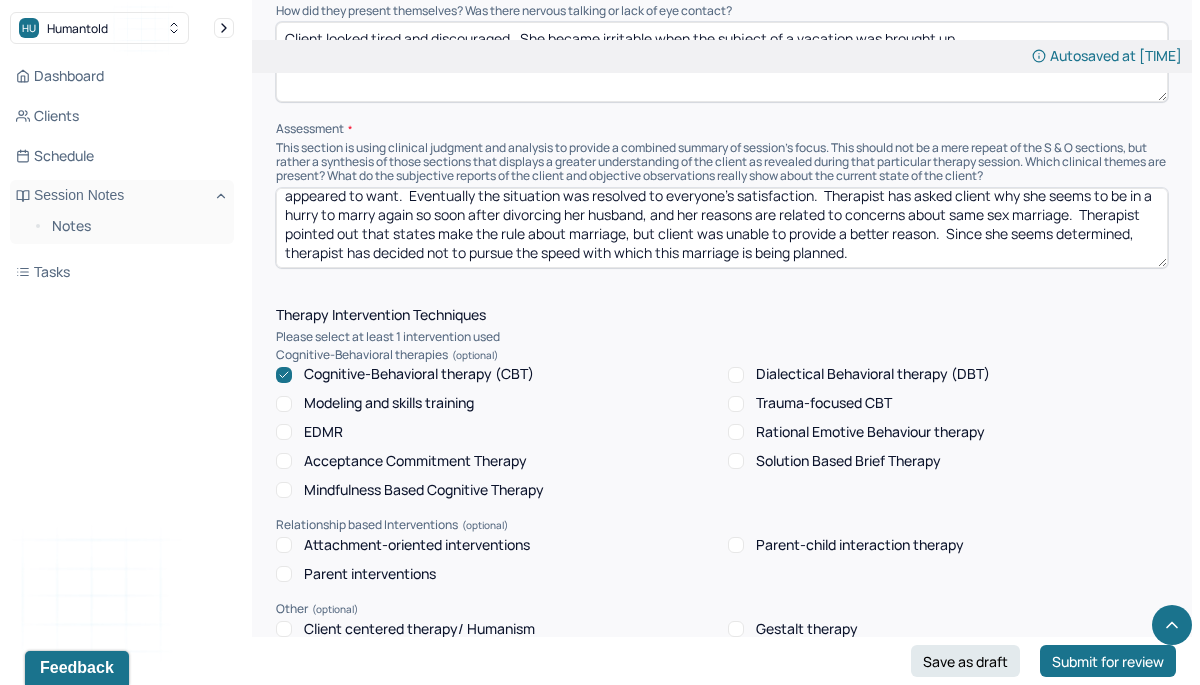 drag, startPoint x: 285, startPoint y: 147, endPoint x: 297, endPoint y: 230, distance: 83.86298 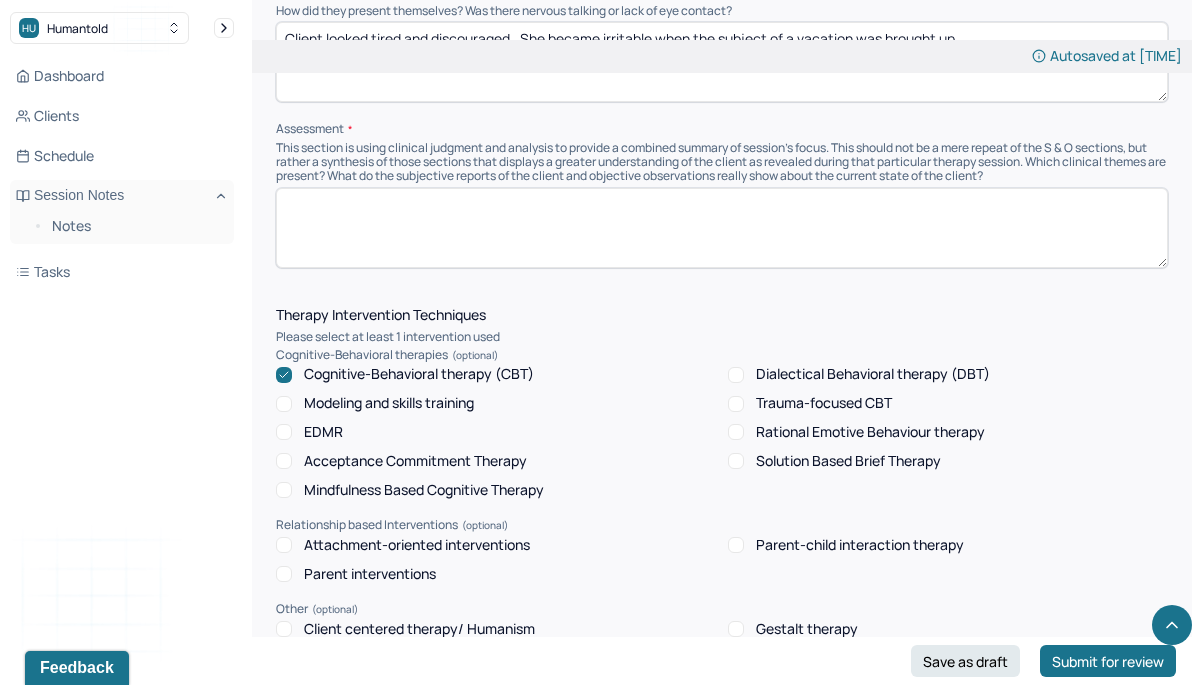 scroll, scrollTop: 0, scrollLeft: 0, axis: both 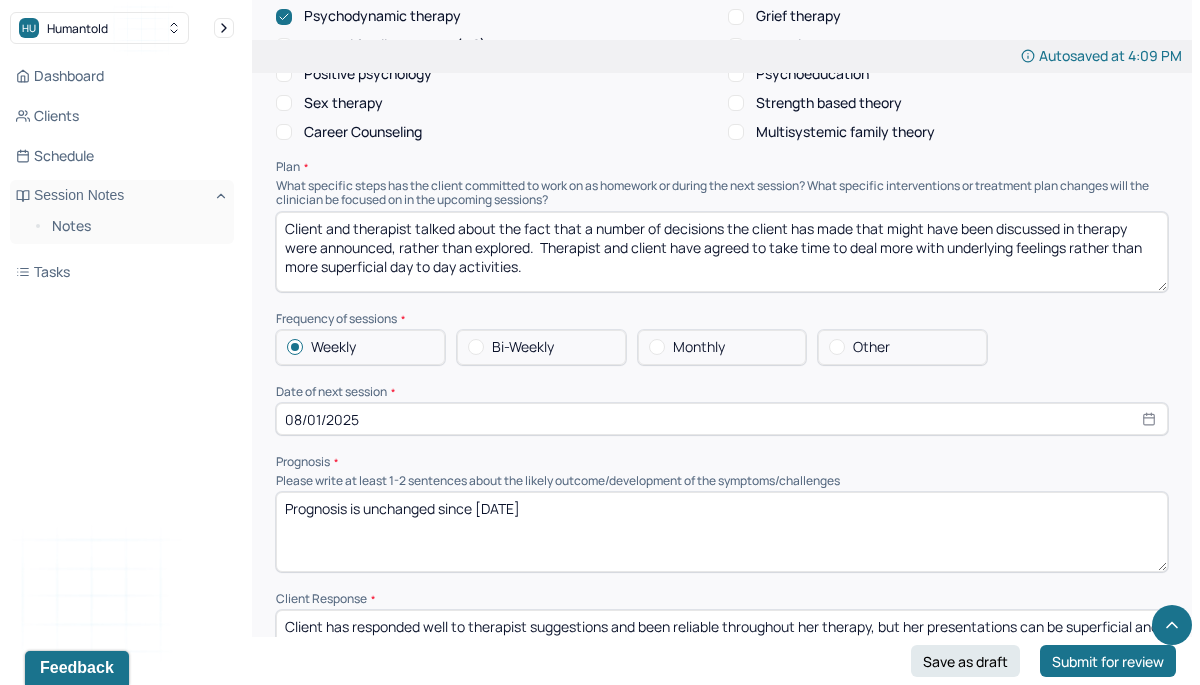 type on "Therapist once again pointed out the benefit of taking some time off and wondered if client saw herself as more important to the running of her department than necessary.  Client has had a tendency to see herself as having to save situations at times when this is not justified, but client insists that if she takes time off, she will simply have to work twice as hard on her return." 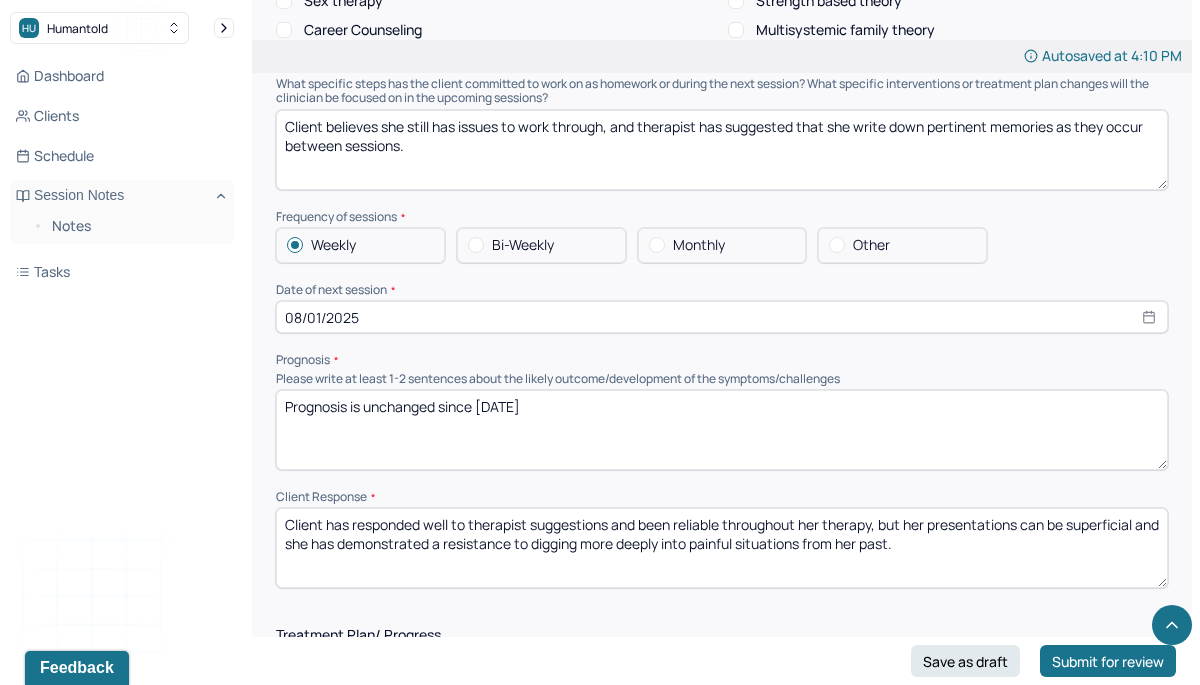 scroll, scrollTop: 2324, scrollLeft: 0, axis: vertical 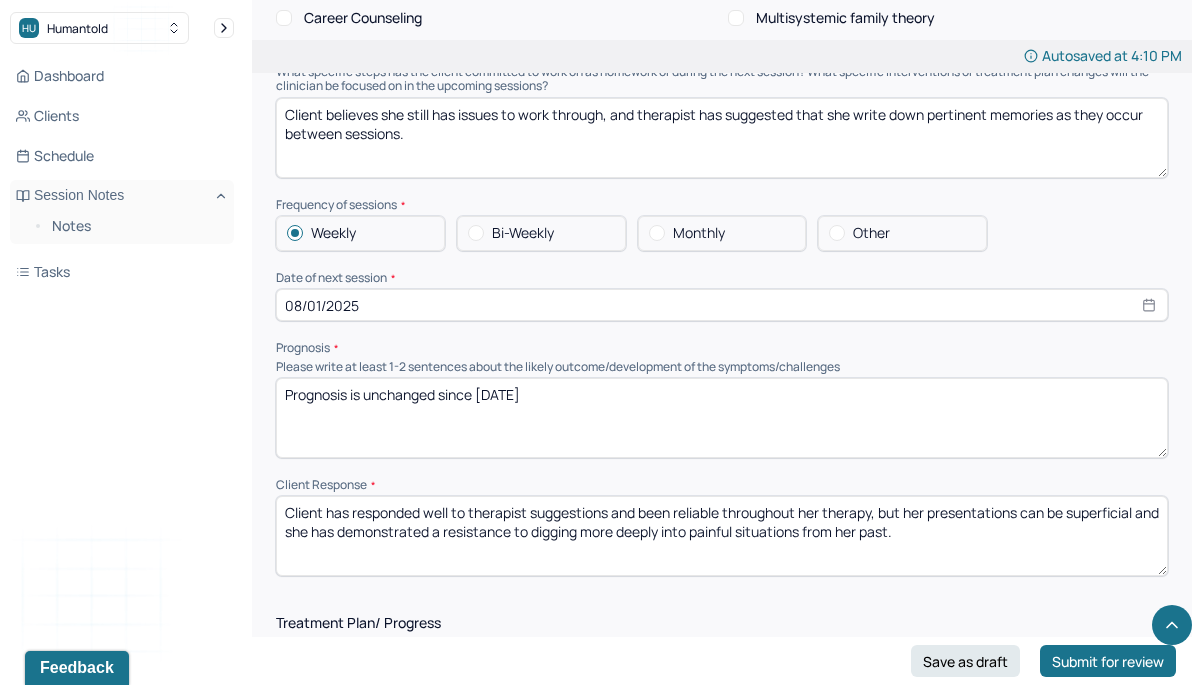 type on "Client believes she still has issues to work through, and therapist has suggested that she write down pertinent memories as they occur between sessions." 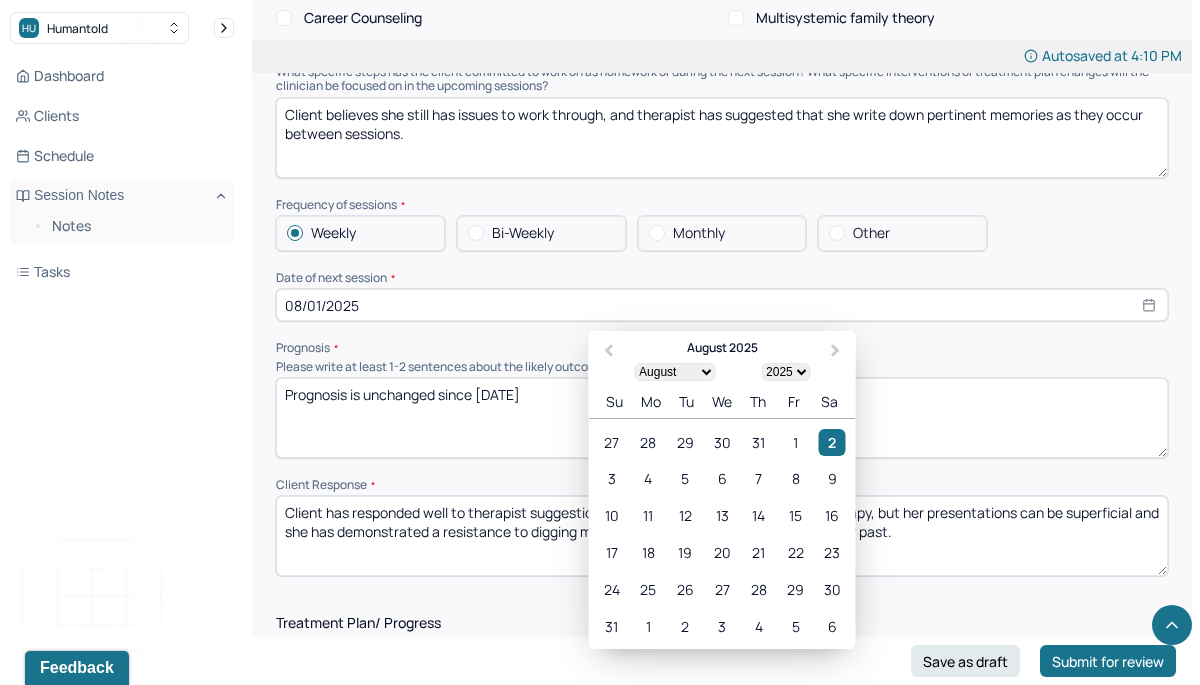 click on "08/01/2025" at bounding box center [722, 305] 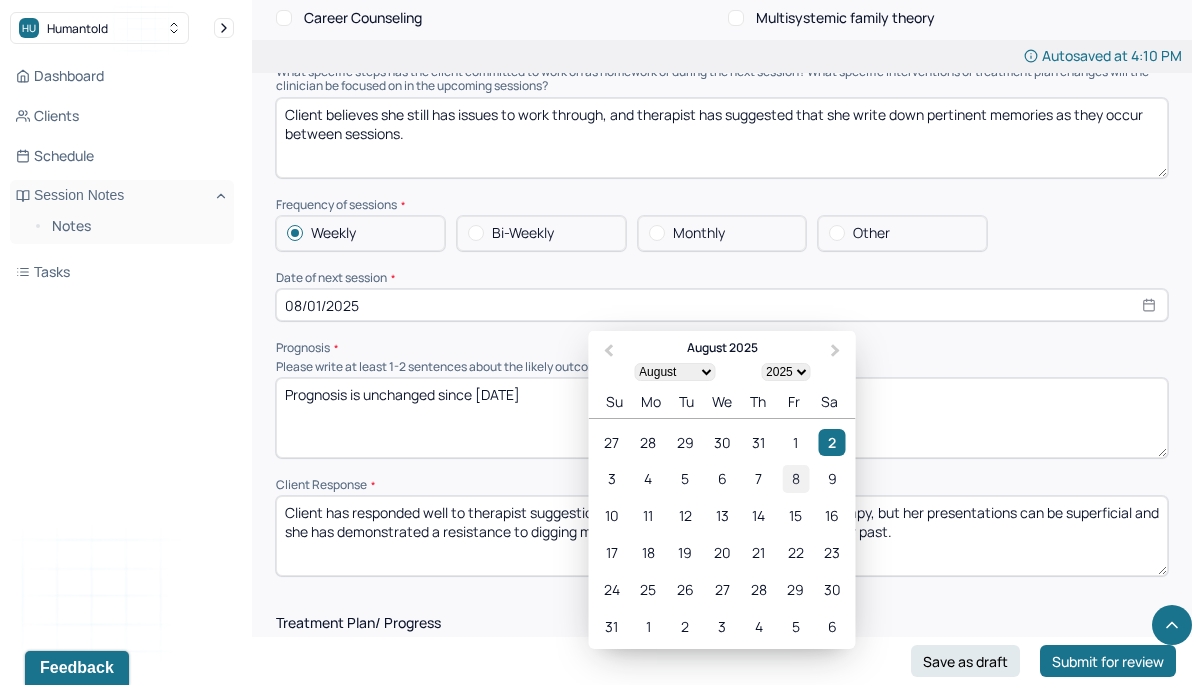 click on "8" at bounding box center [795, 479] 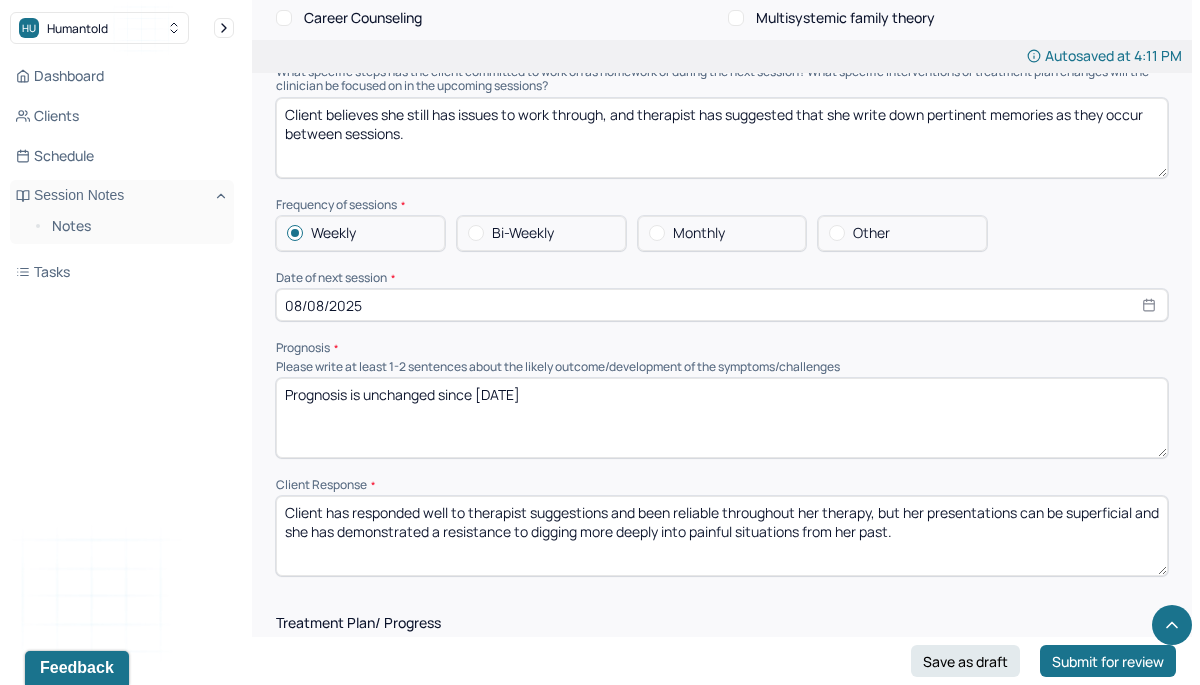 click on "Prognosis is unchanged since [DATE]" at bounding box center (722, 418) 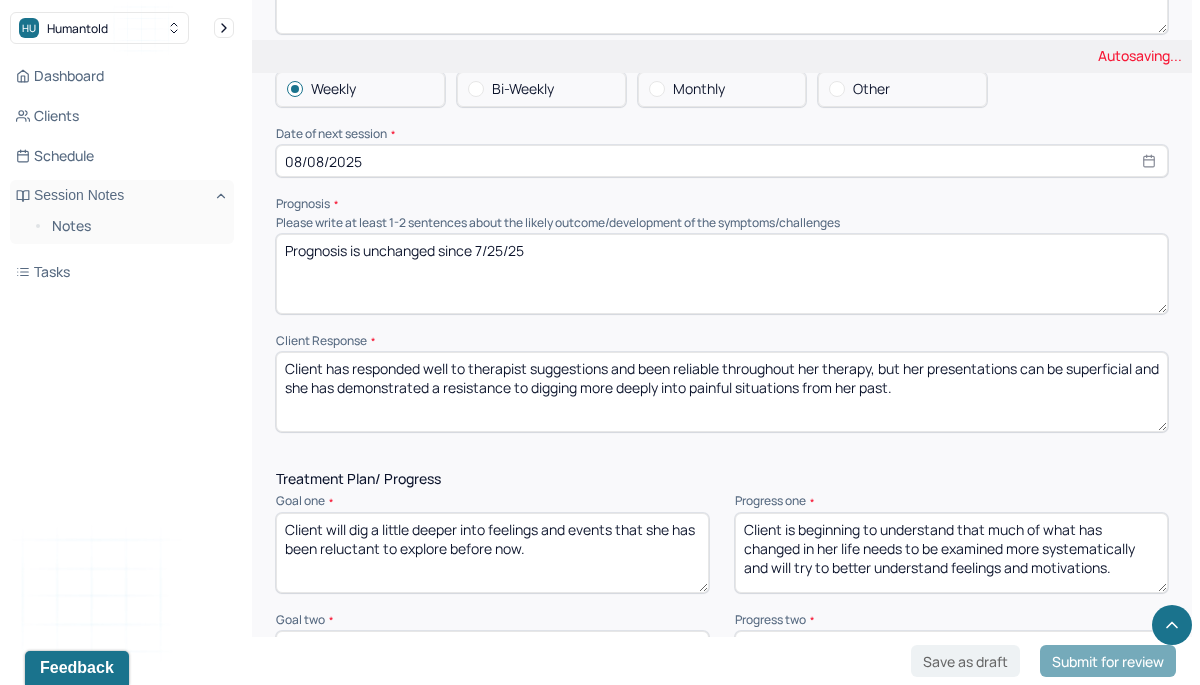 scroll, scrollTop: 2483, scrollLeft: 0, axis: vertical 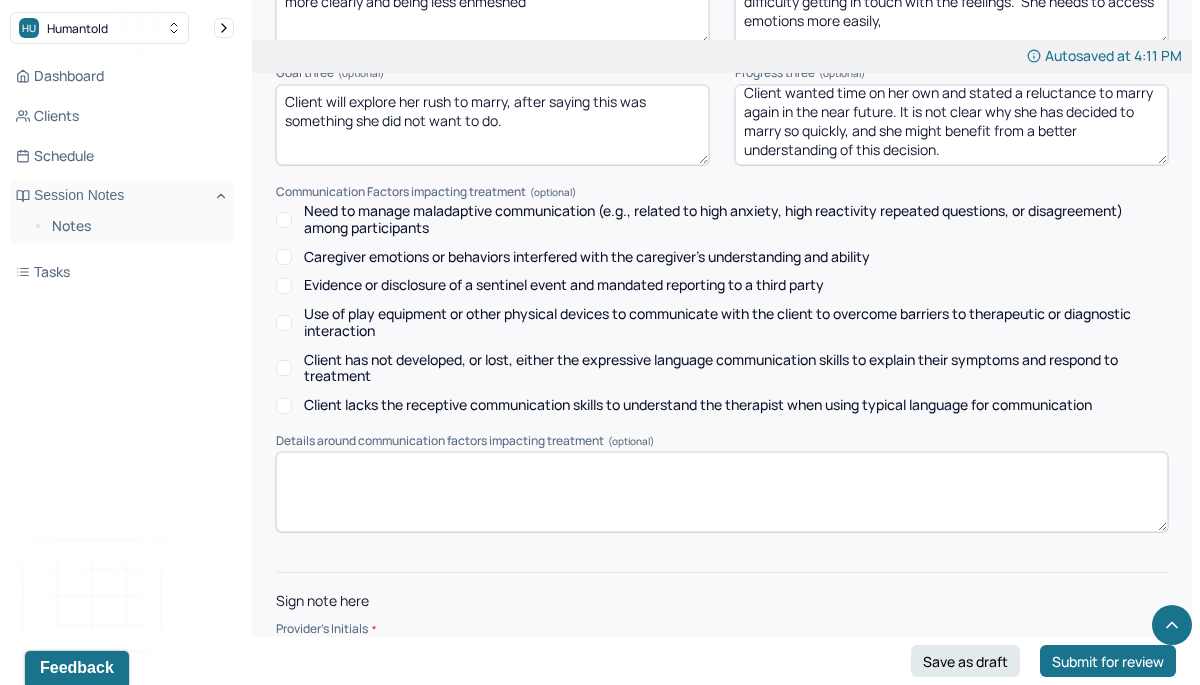 type on "Prognosis is unchanged since 7/25/25" 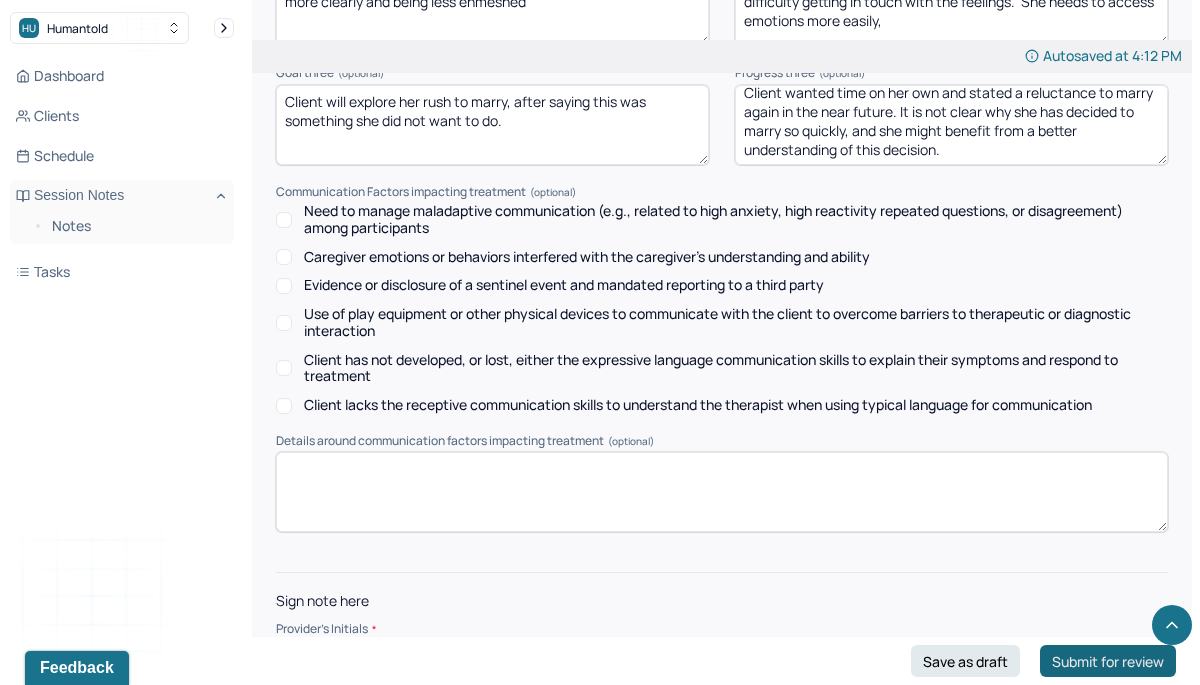 type on "AG" 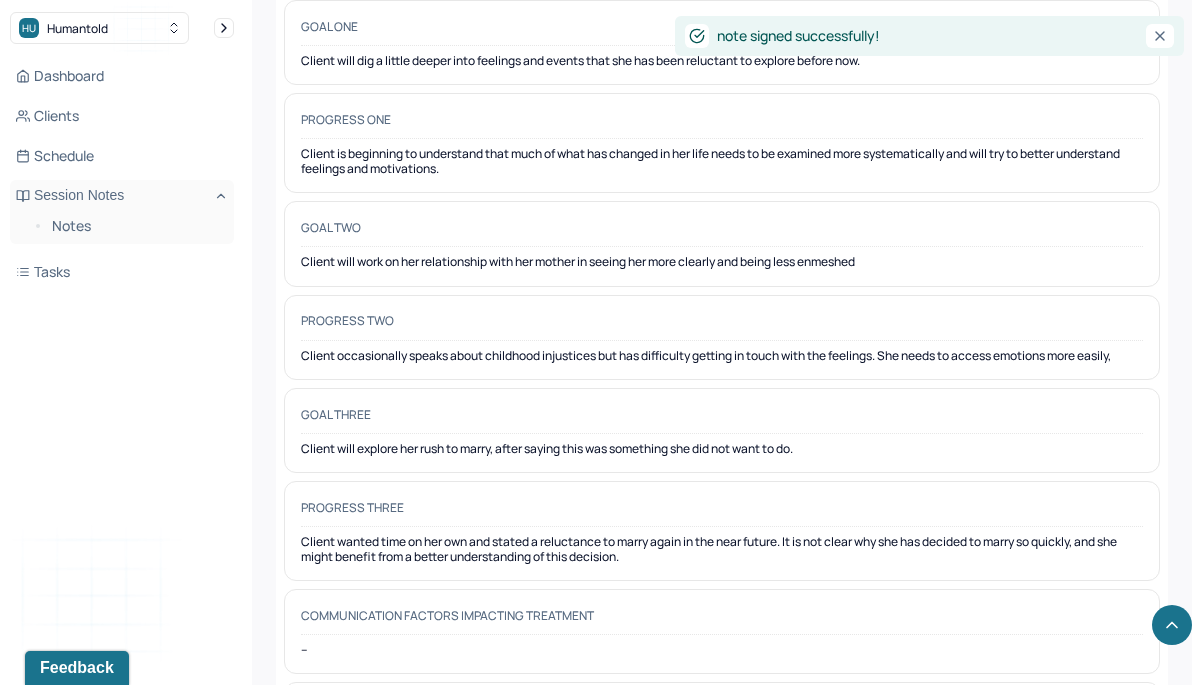 scroll, scrollTop: 3134, scrollLeft: 0, axis: vertical 